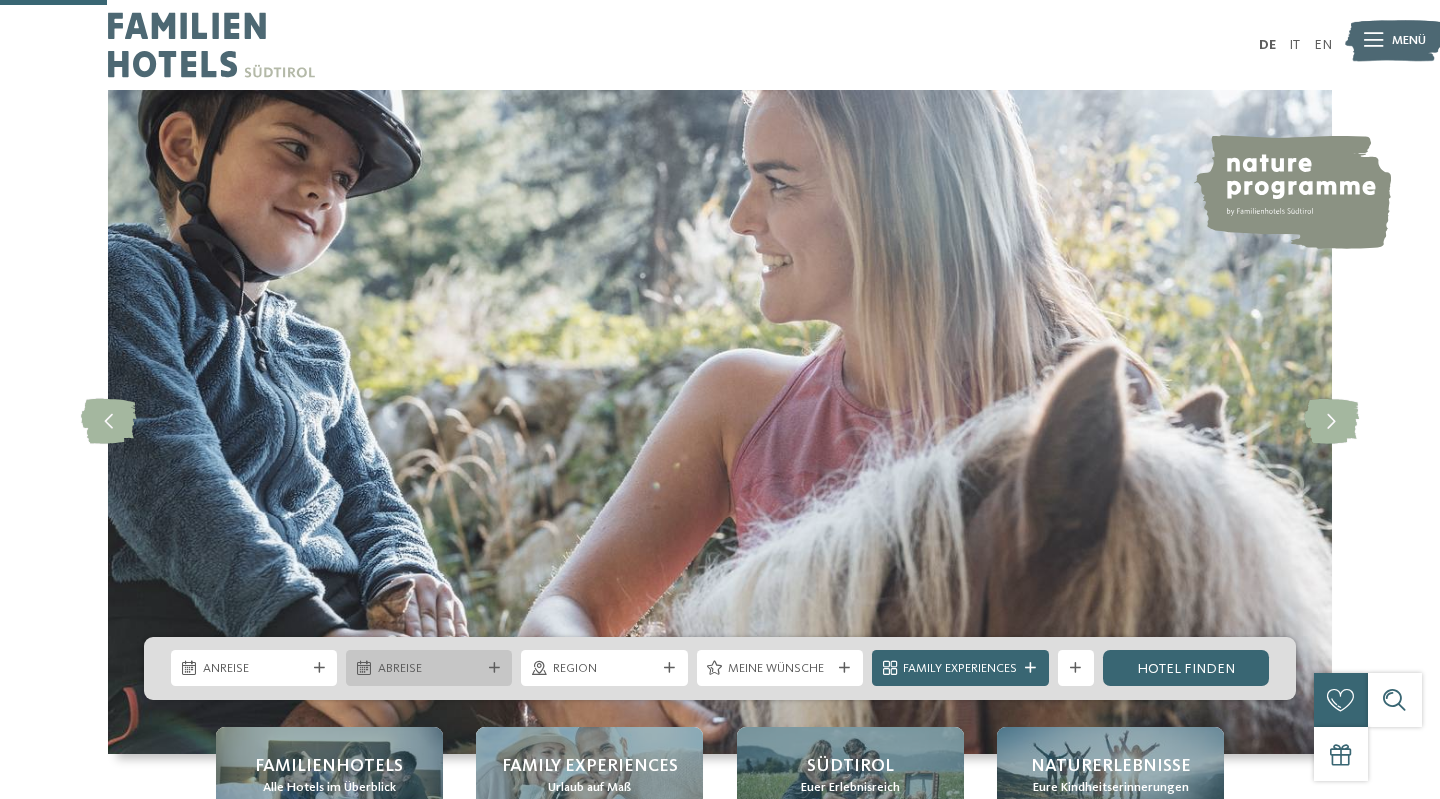 scroll, scrollTop: 616, scrollLeft: 0, axis: vertical 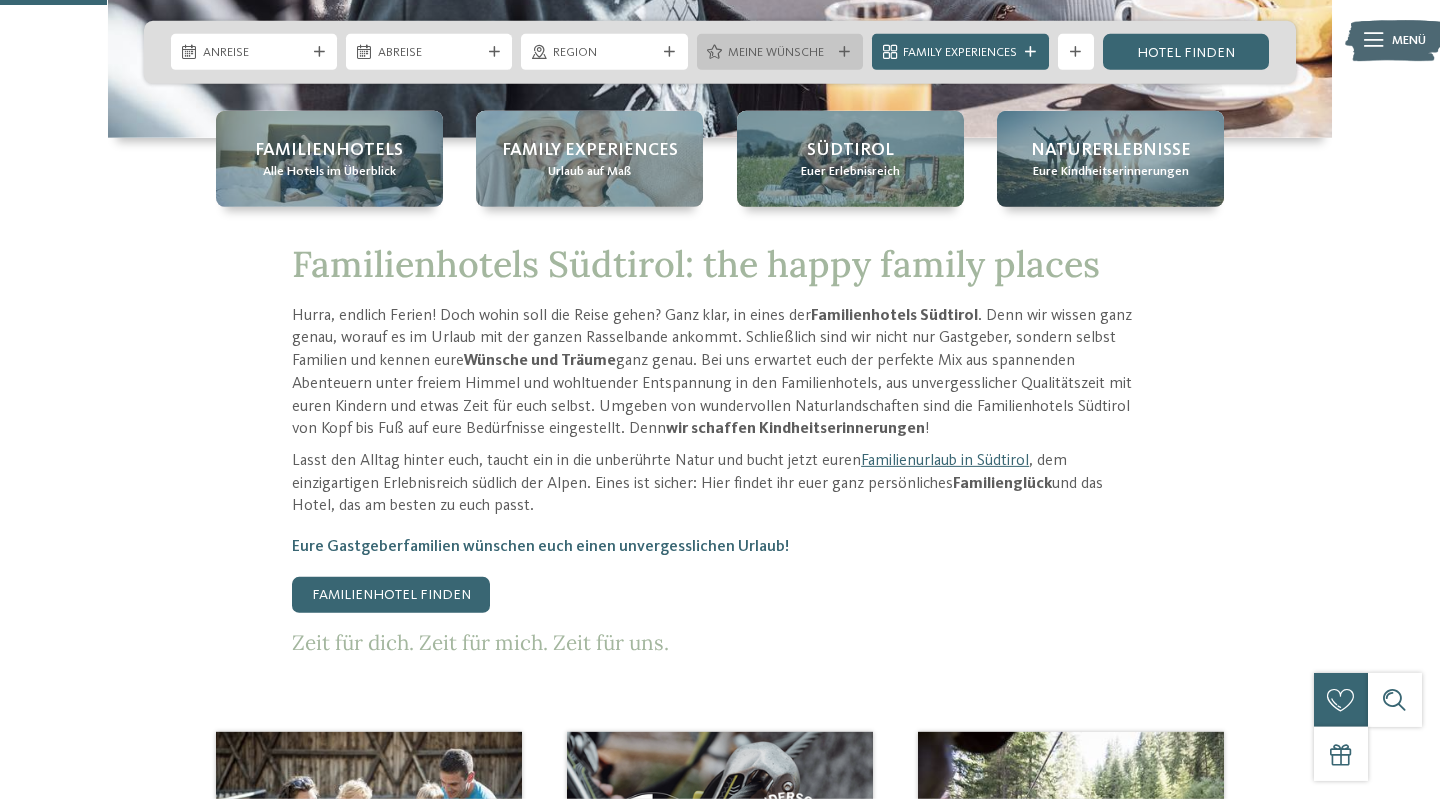 click on "Meine Wünsche" at bounding box center (779, 53) 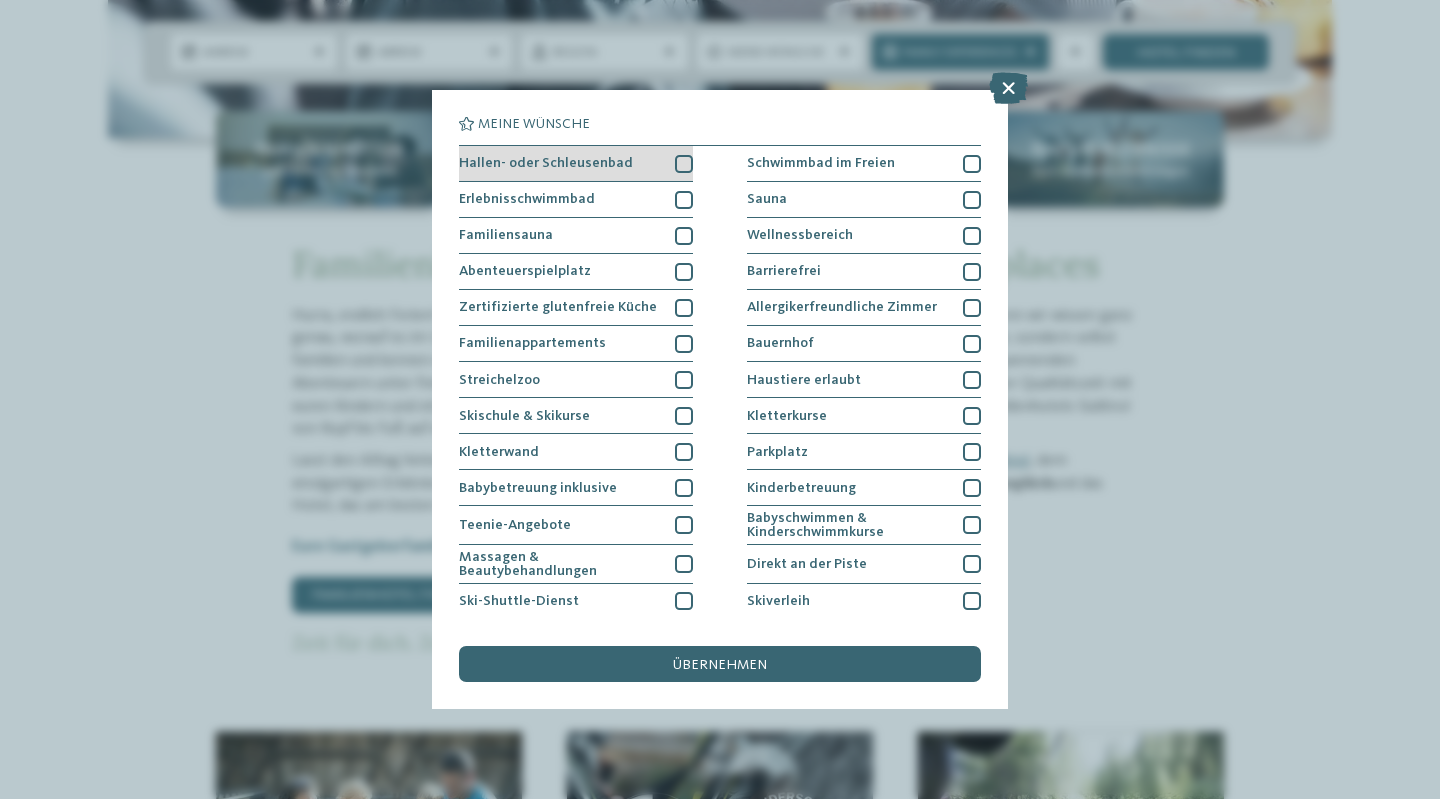 click at bounding box center (684, 164) 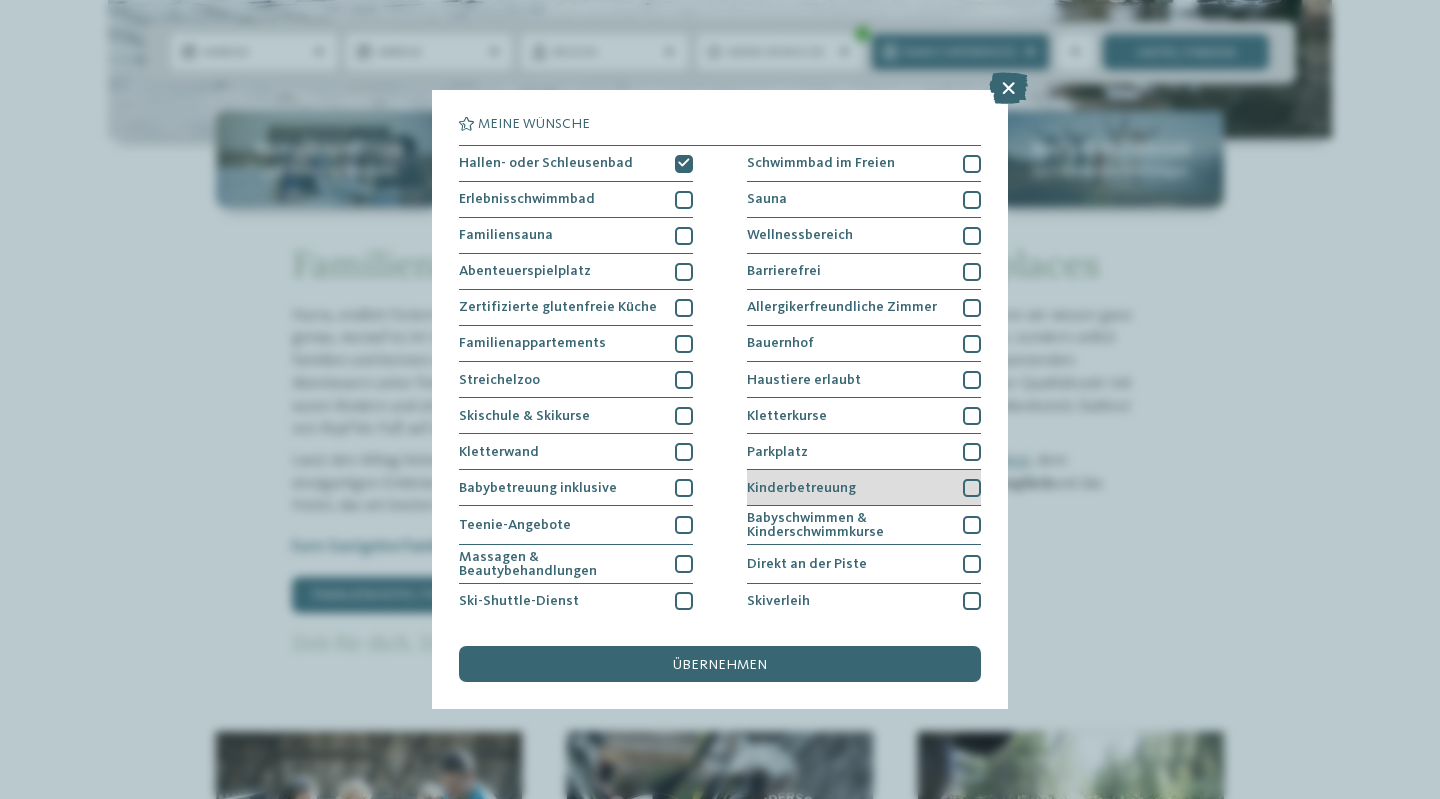 click on "Kinderbetreuung" at bounding box center [801, 488] 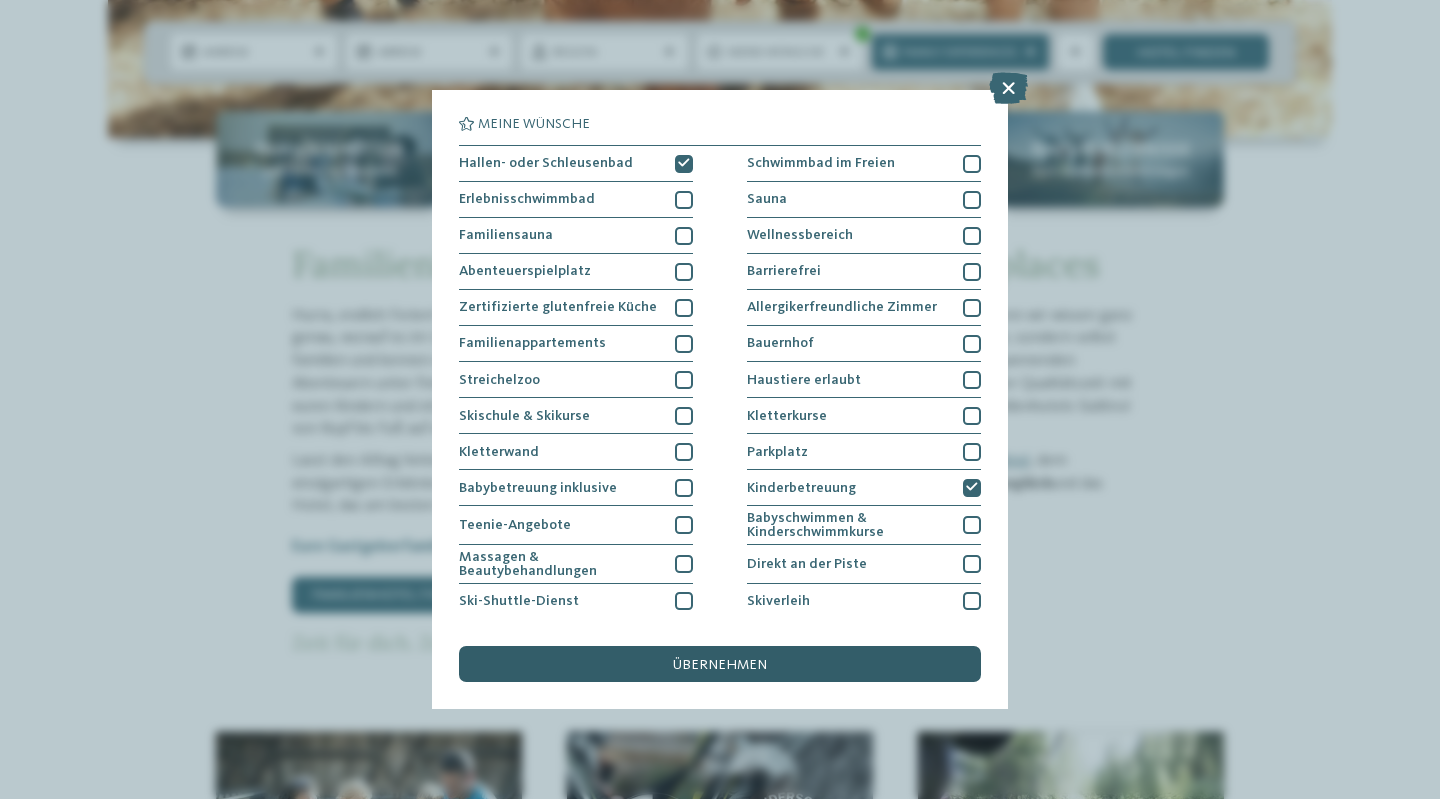 click on "übernehmen" at bounding box center [720, 664] 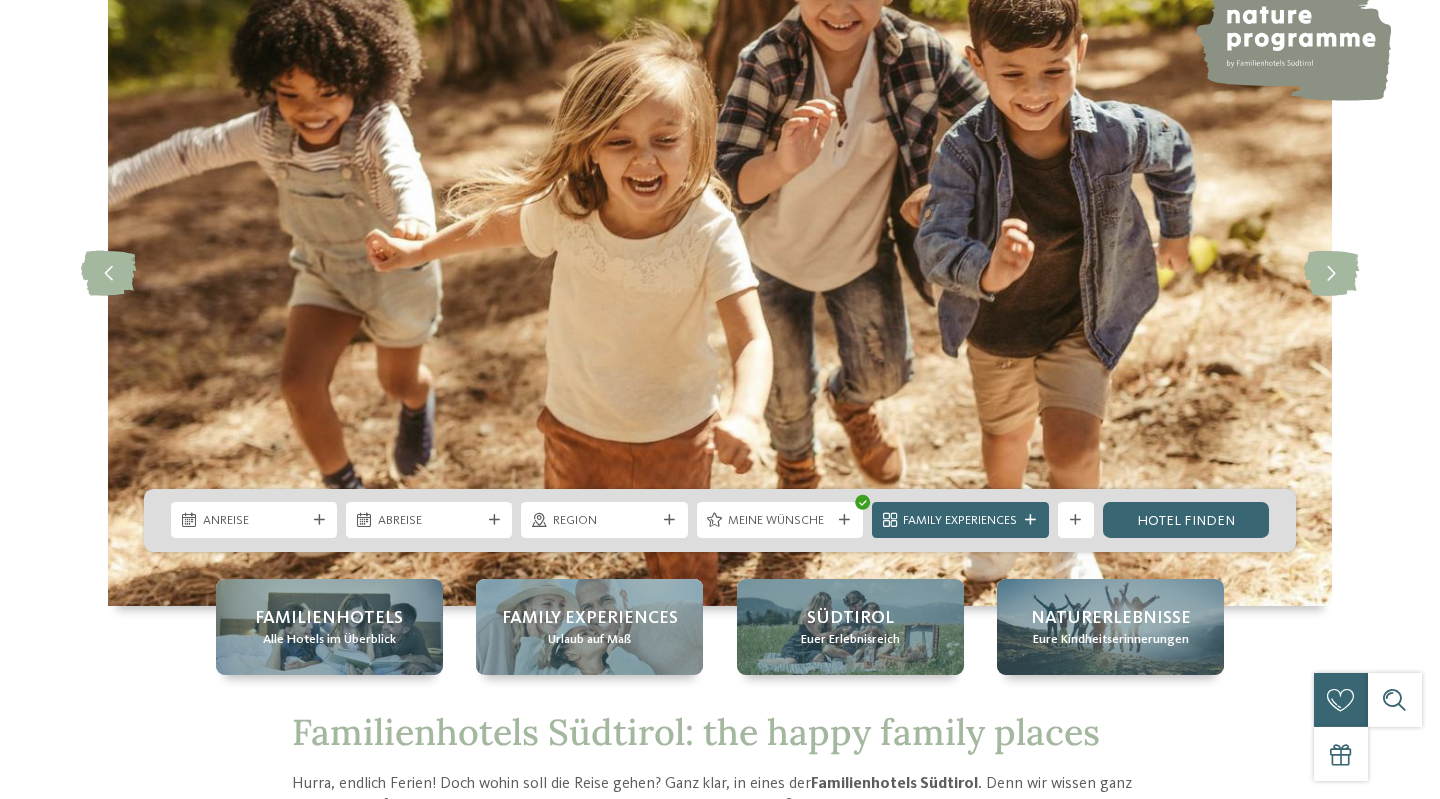 scroll, scrollTop: 0, scrollLeft: 0, axis: both 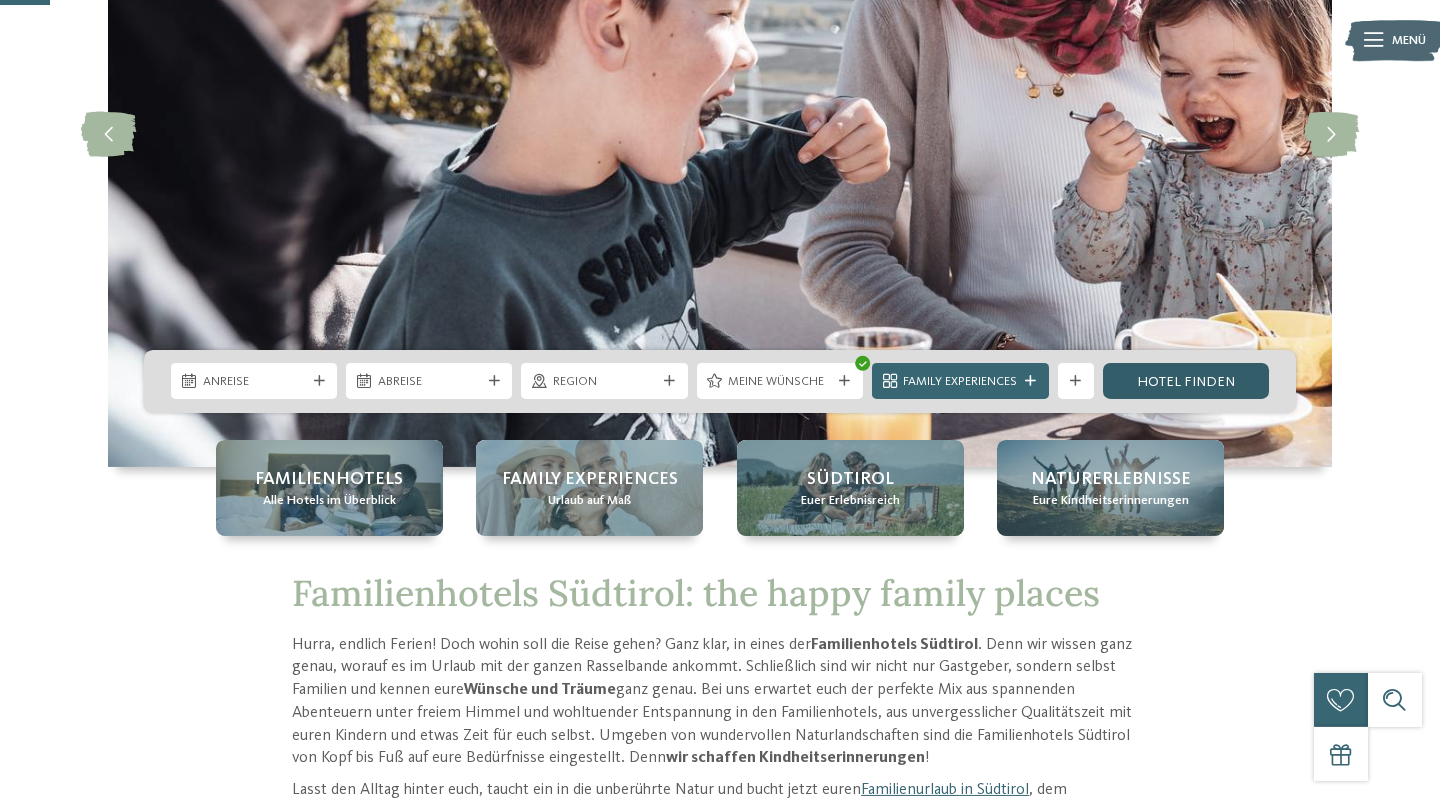 click on "Hotel finden" at bounding box center (1186, 381) 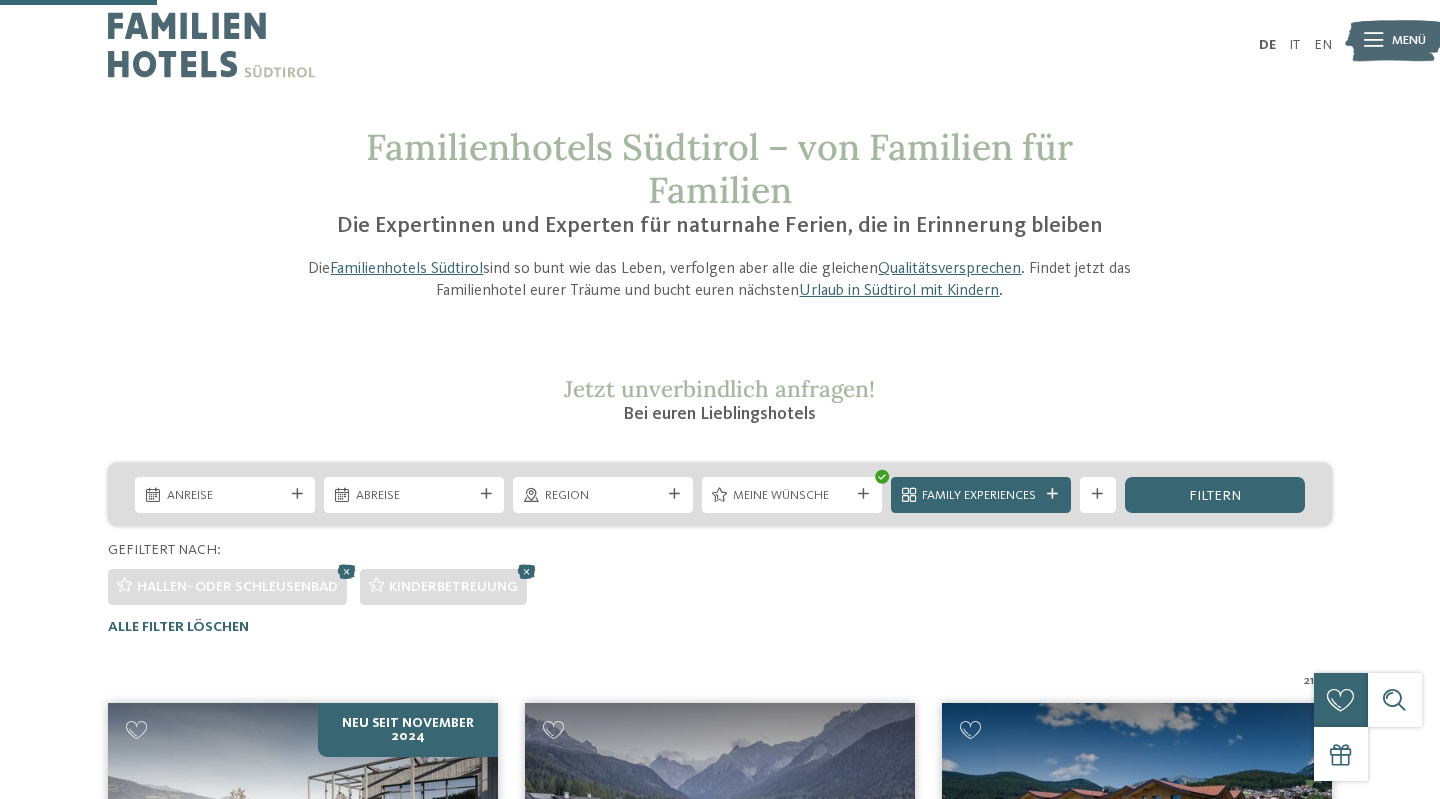 scroll, scrollTop: 579, scrollLeft: 0, axis: vertical 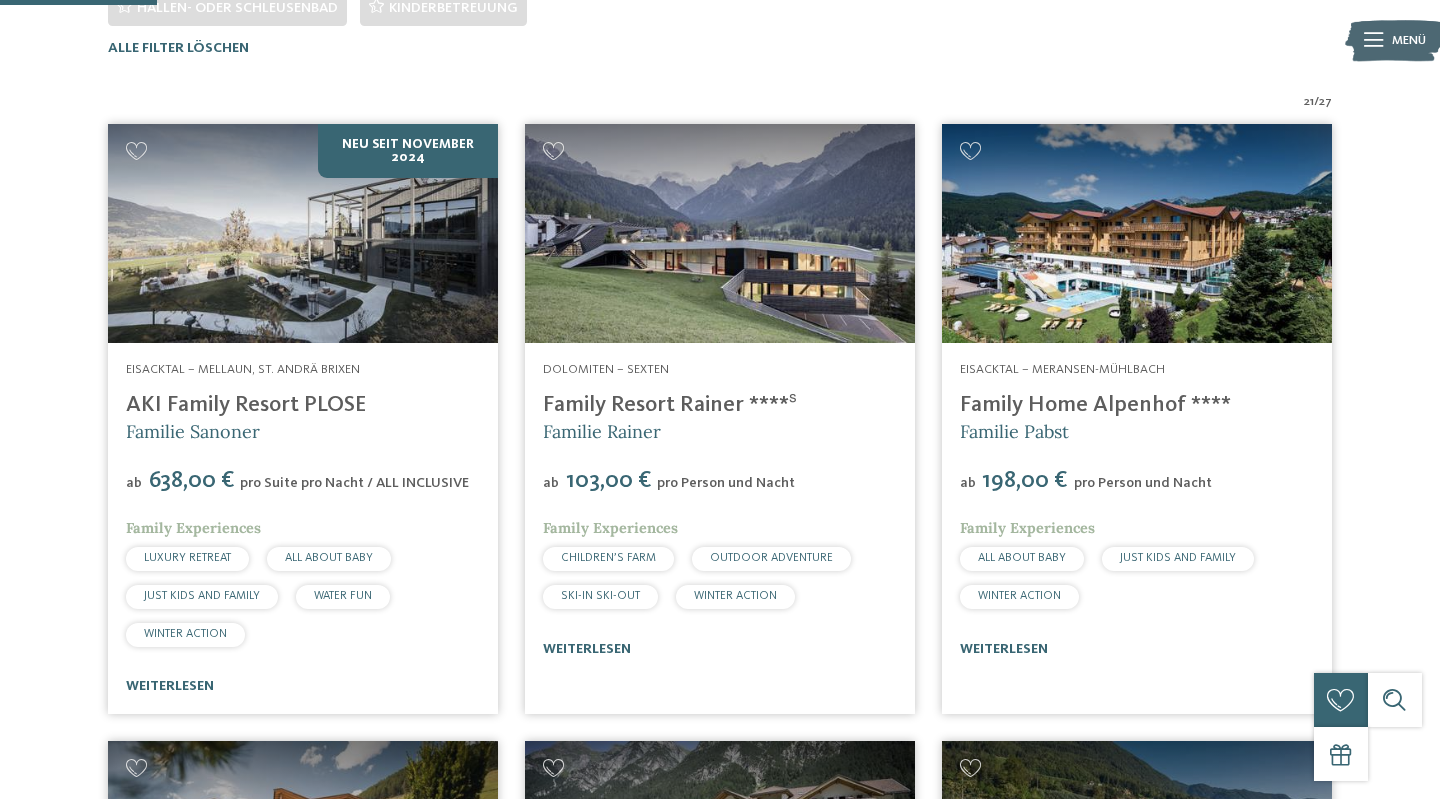 click on "21
/
27
NEU seit November 2024
Eisacktal – Mellaun, St. Andrä Brixen
AKI Family Resort PLOSE
Familie Sanoner
ab" at bounding box center (720, 2289) 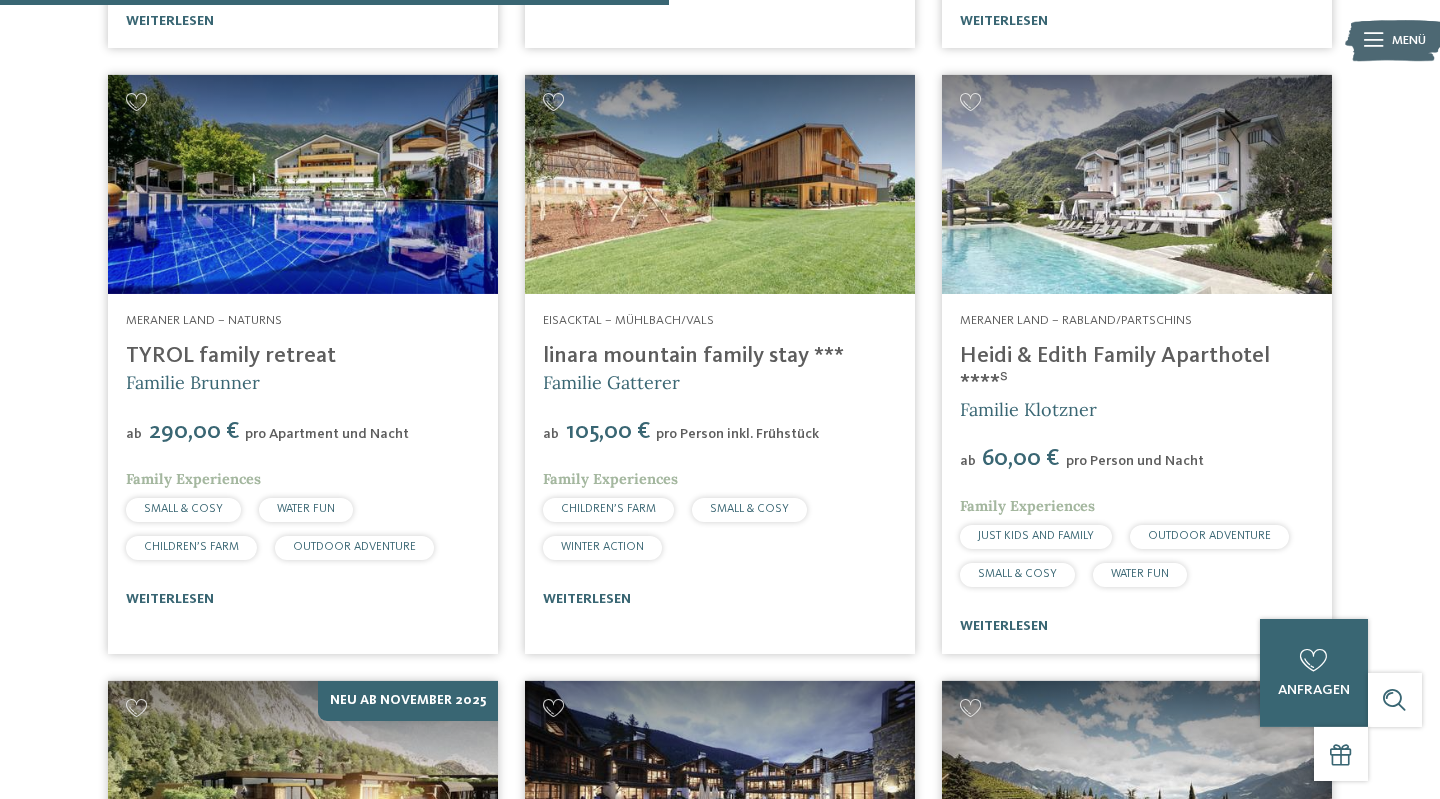 scroll, scrollTop: 2472, scrollLeft: 0, axis: vertical 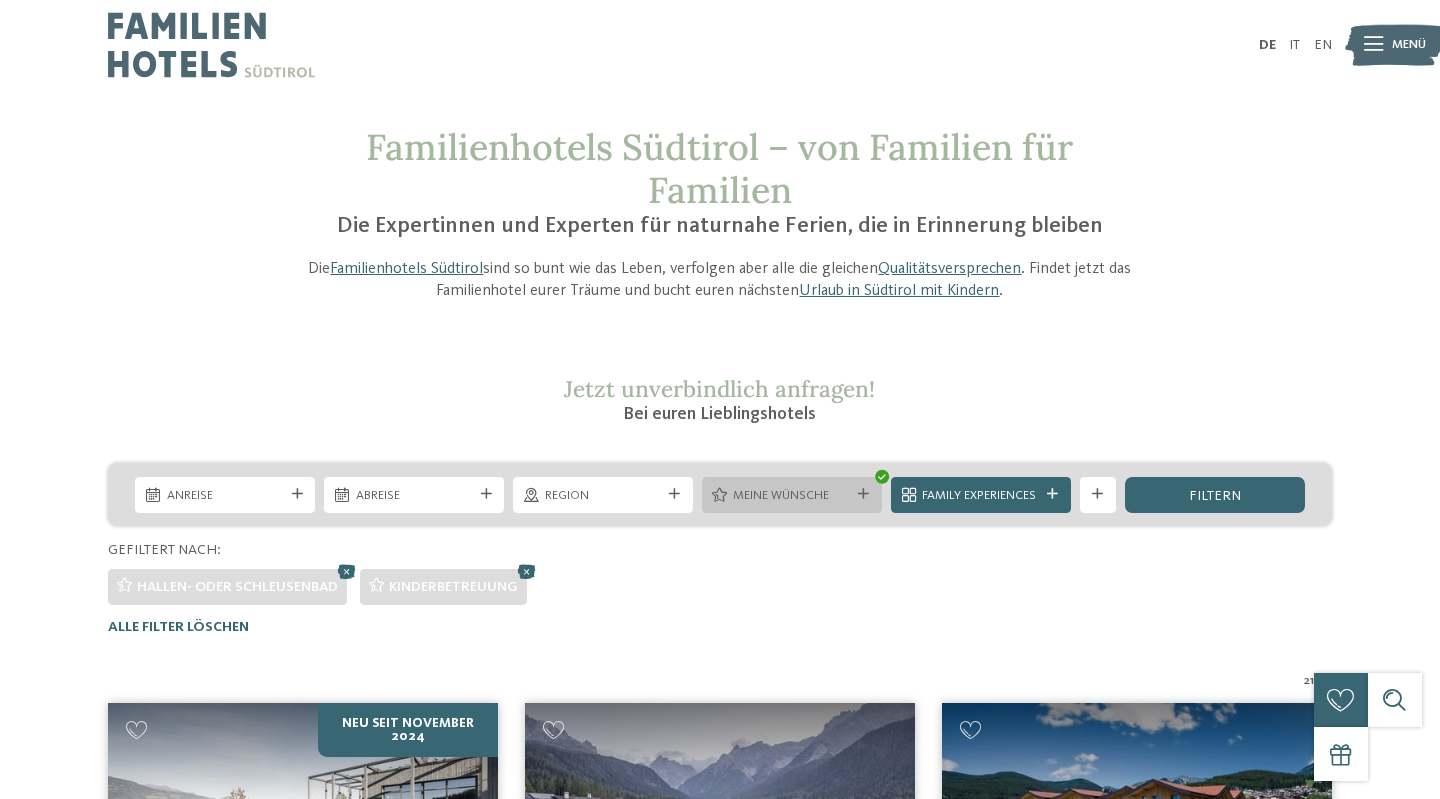 click on "Meine Wünsche" at bounding box center (791, 496) 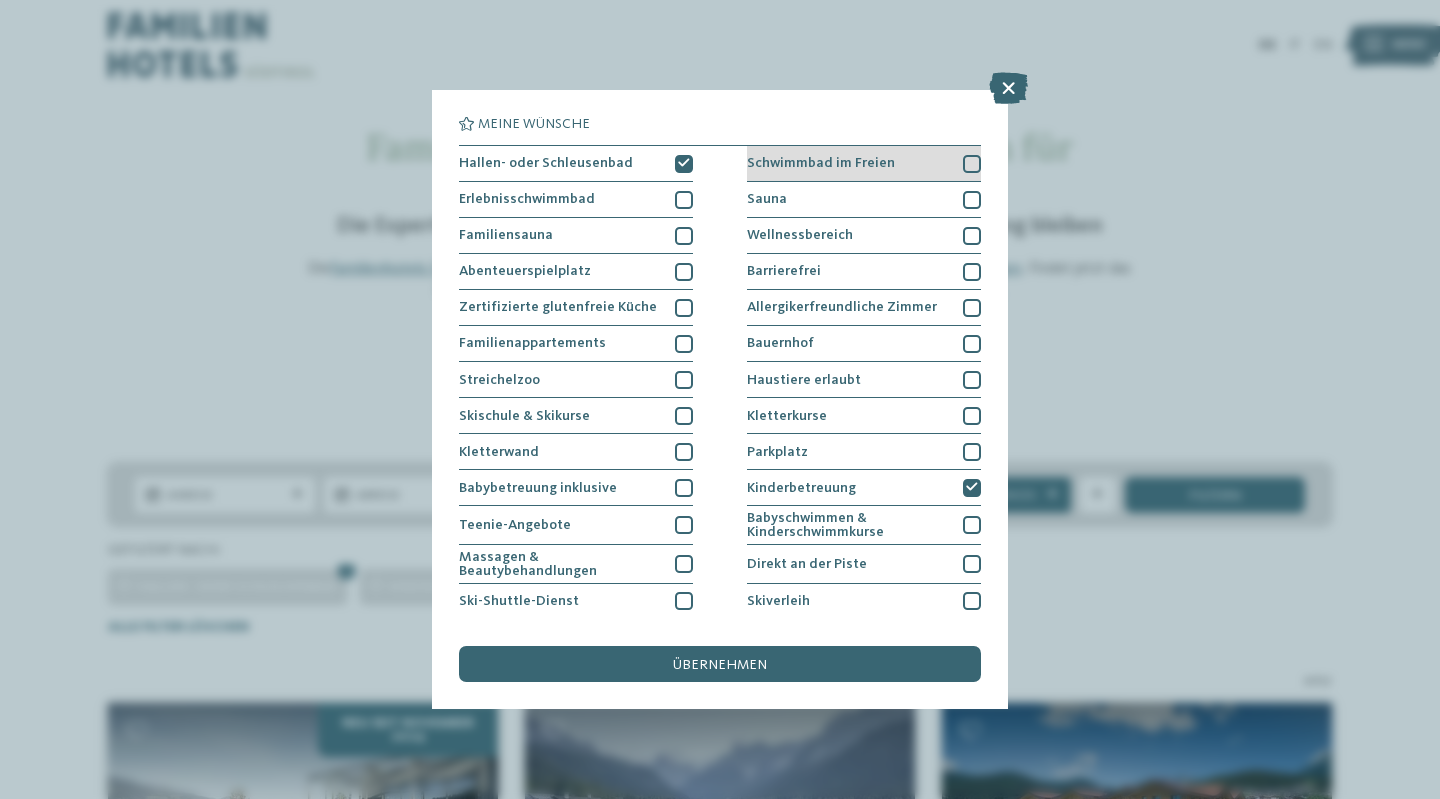 click on "Schwimmbad im Freien" at bounding box center [864, 164] 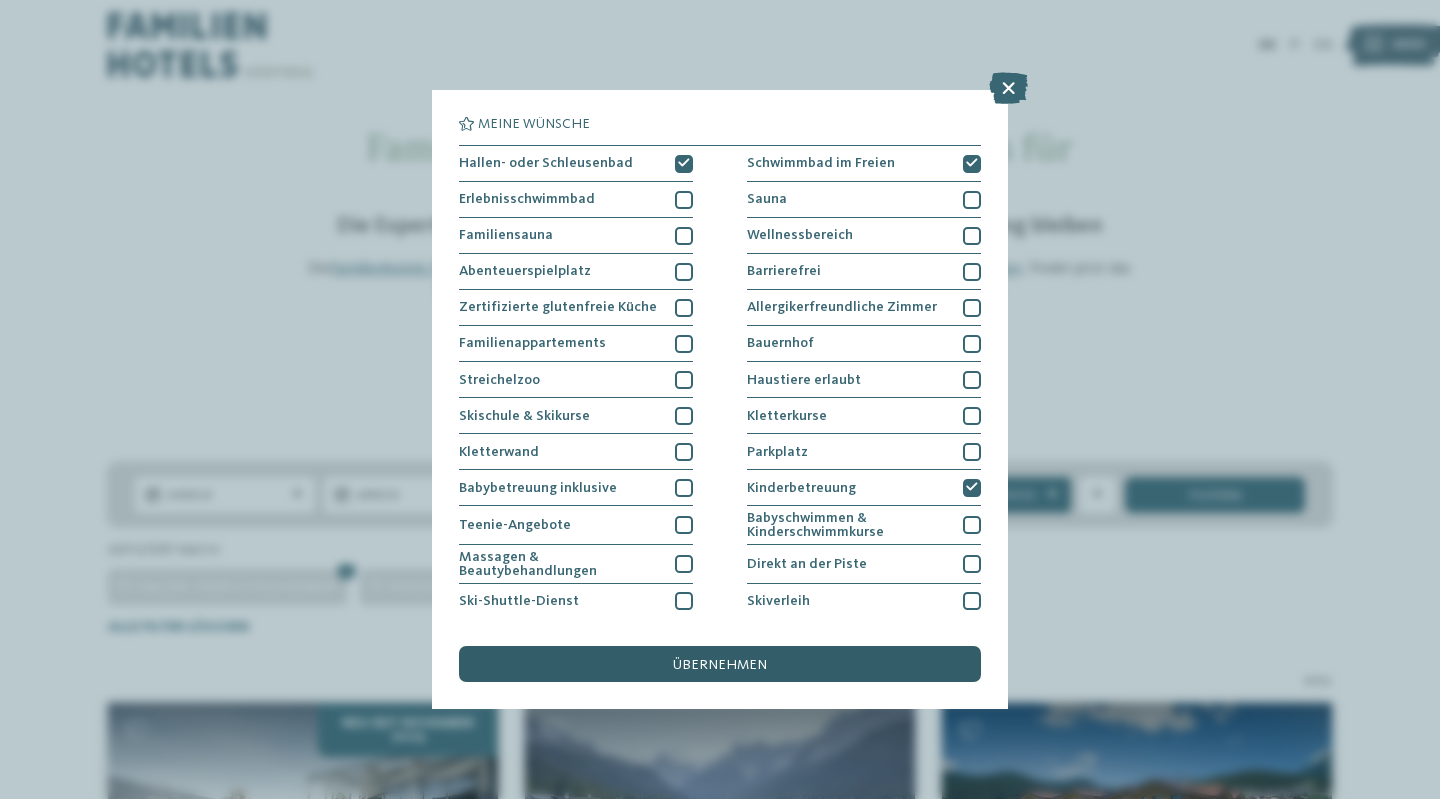 click on "übernehmen" at bounding box center (720, 664) 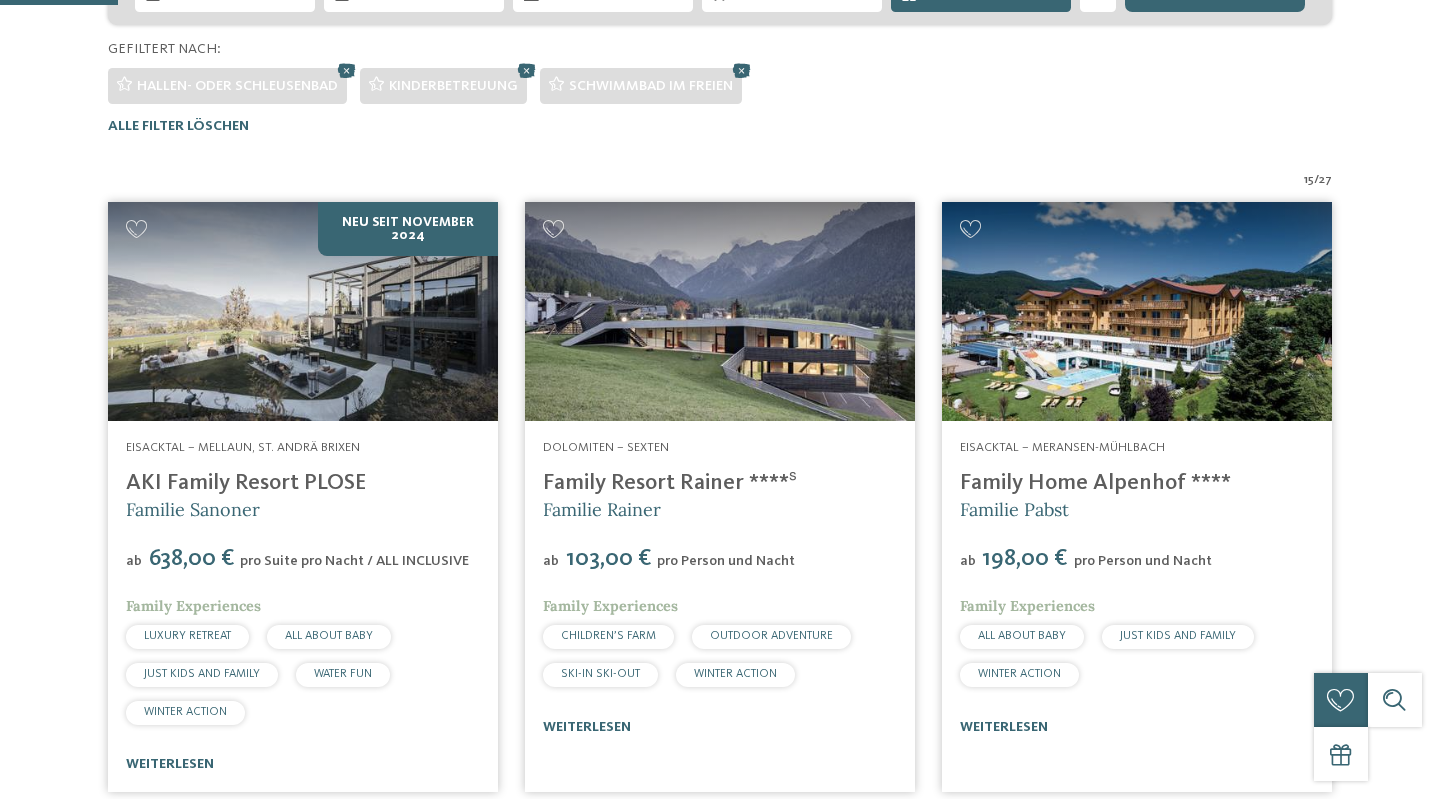 scroll, scrollTop: 579, scrollLeft: 0, axis: vertical 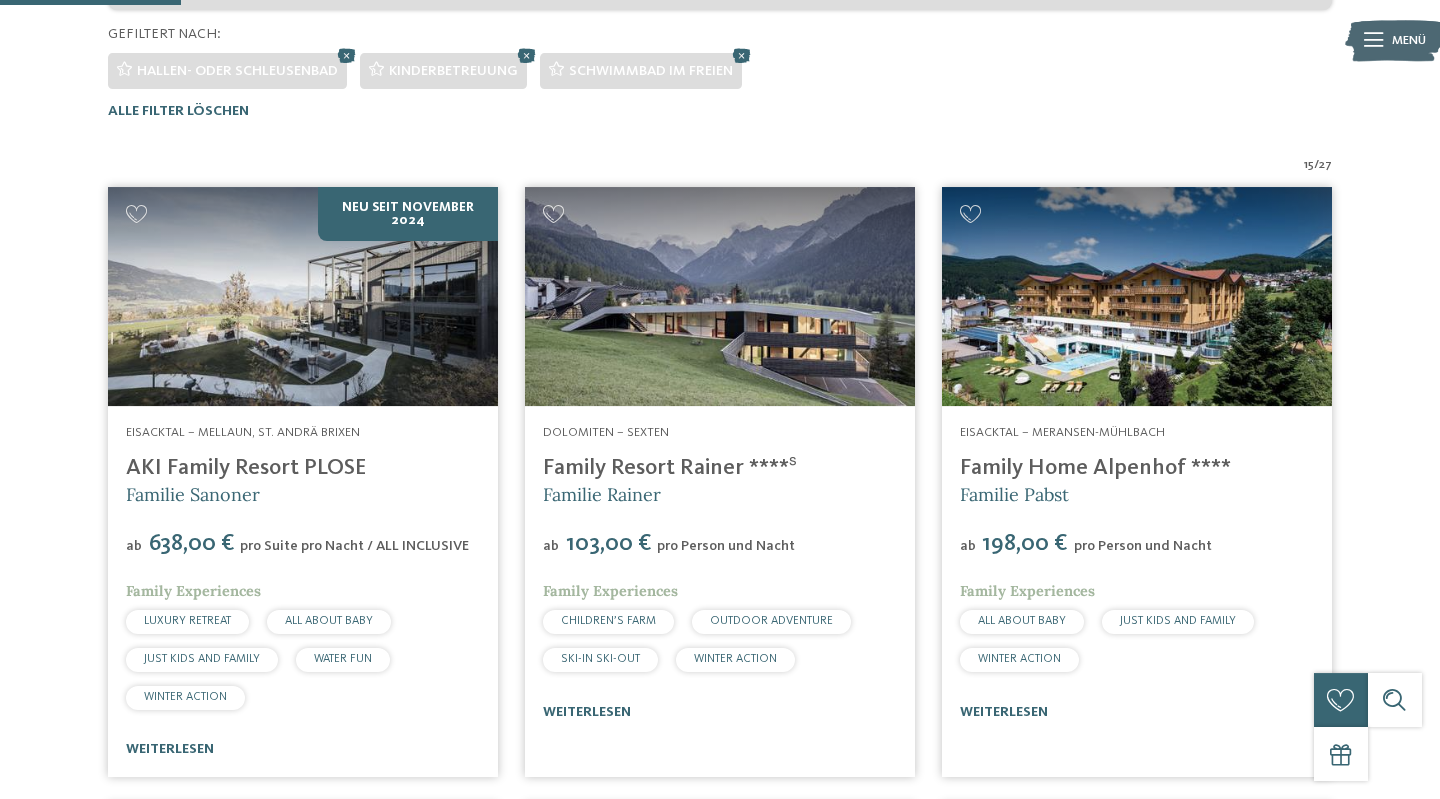 click at bounding box center (303, 296) 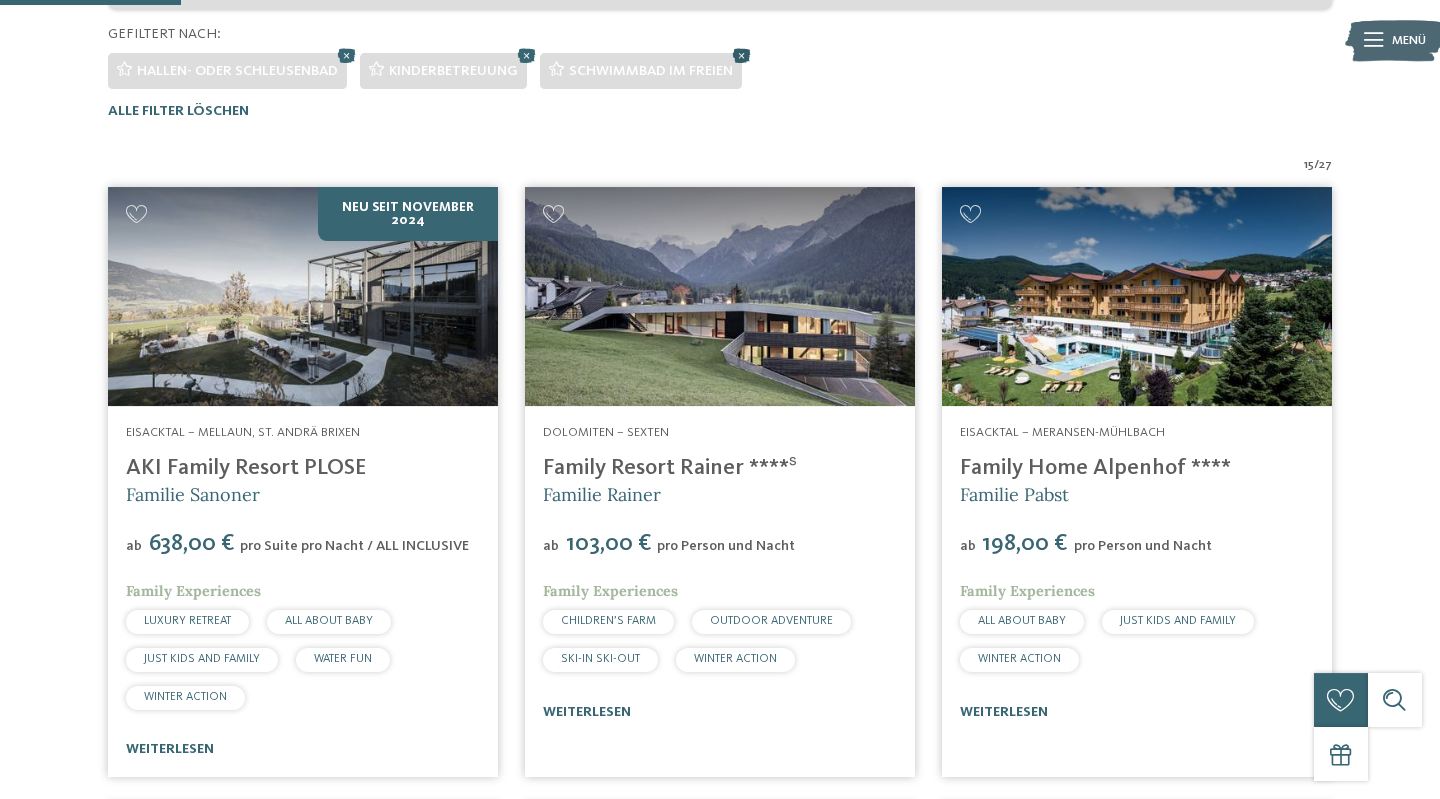click at bounding box center (741, 55) 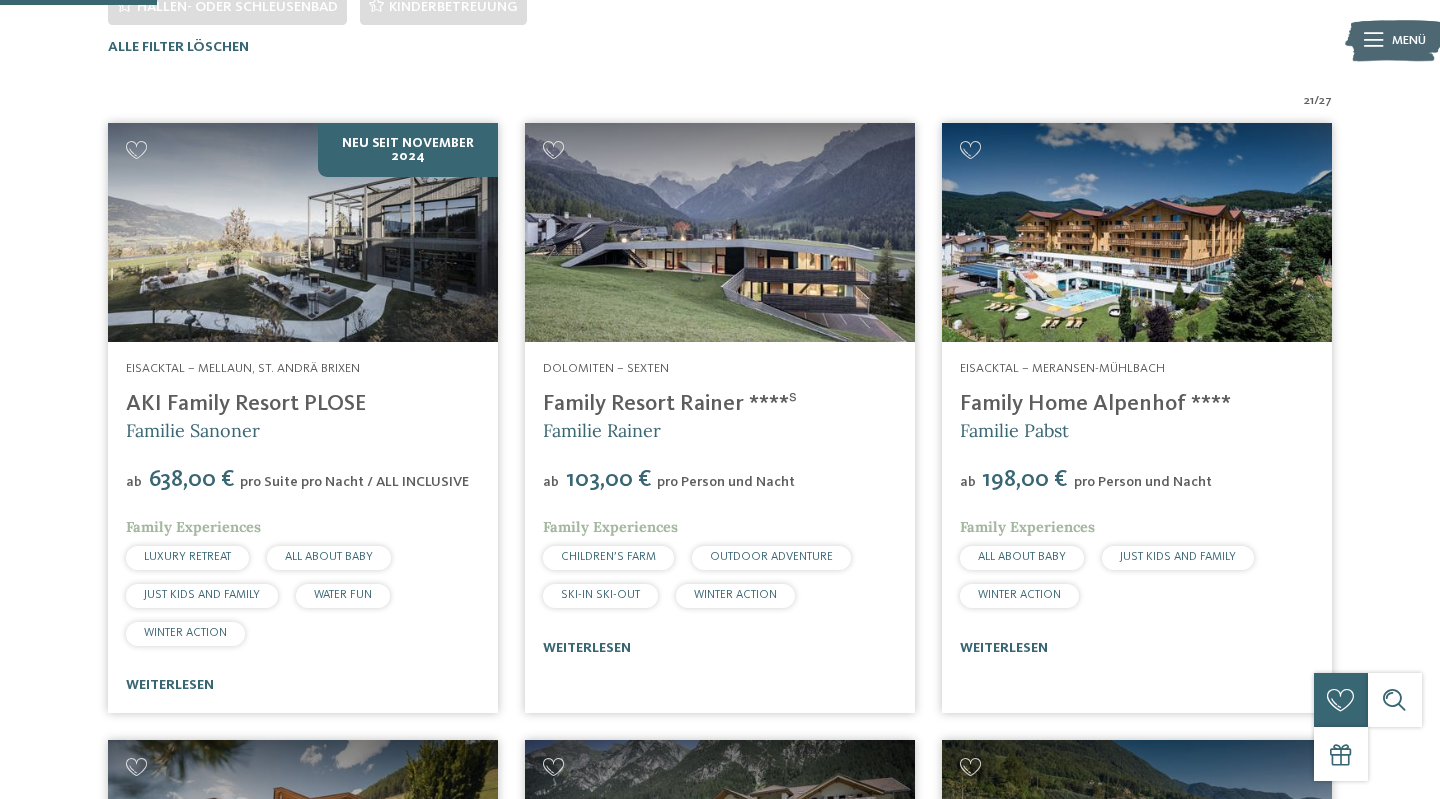 scroll, scrollTop: 579, scrollLeft: 0, axis: vertical 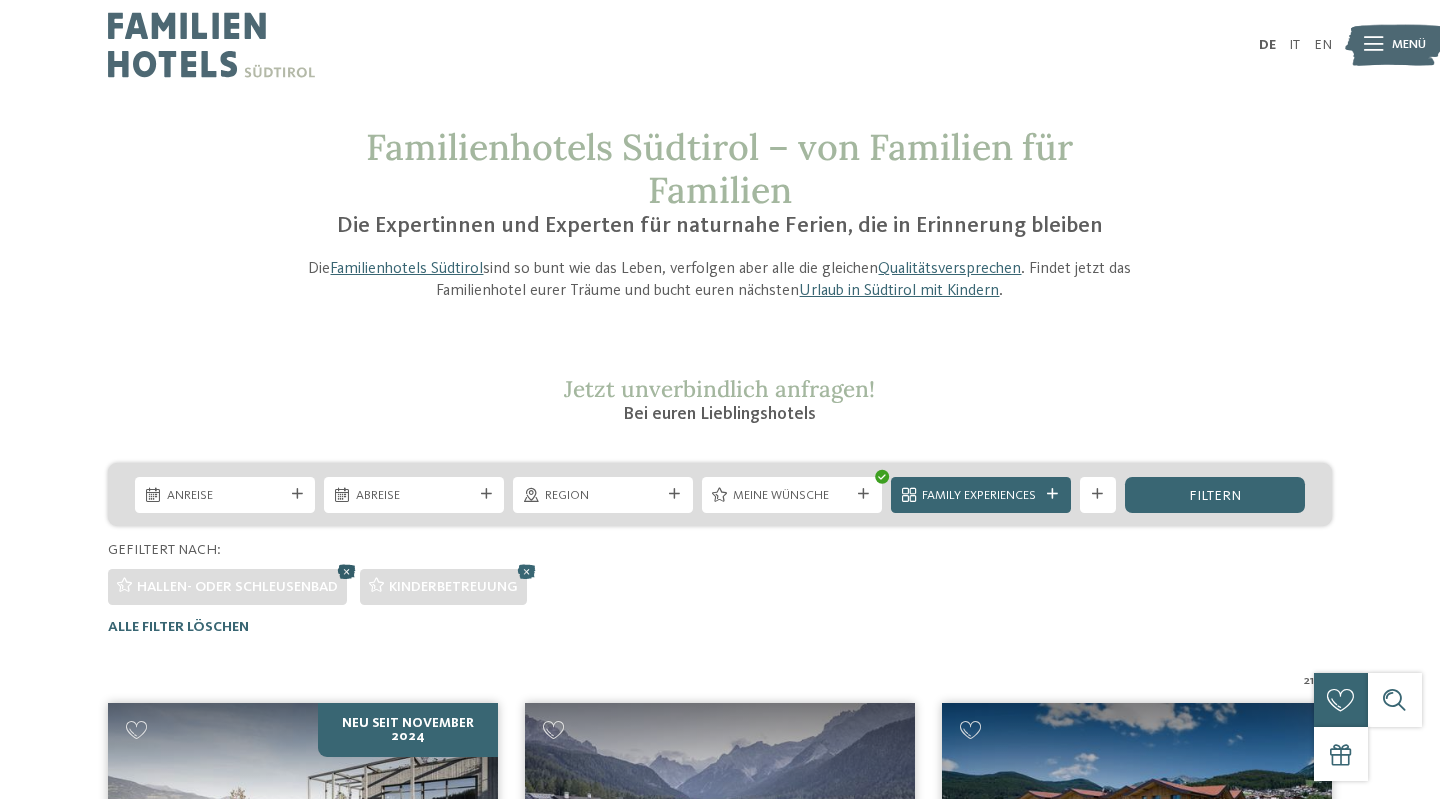 click at bounding box center (346, 571) 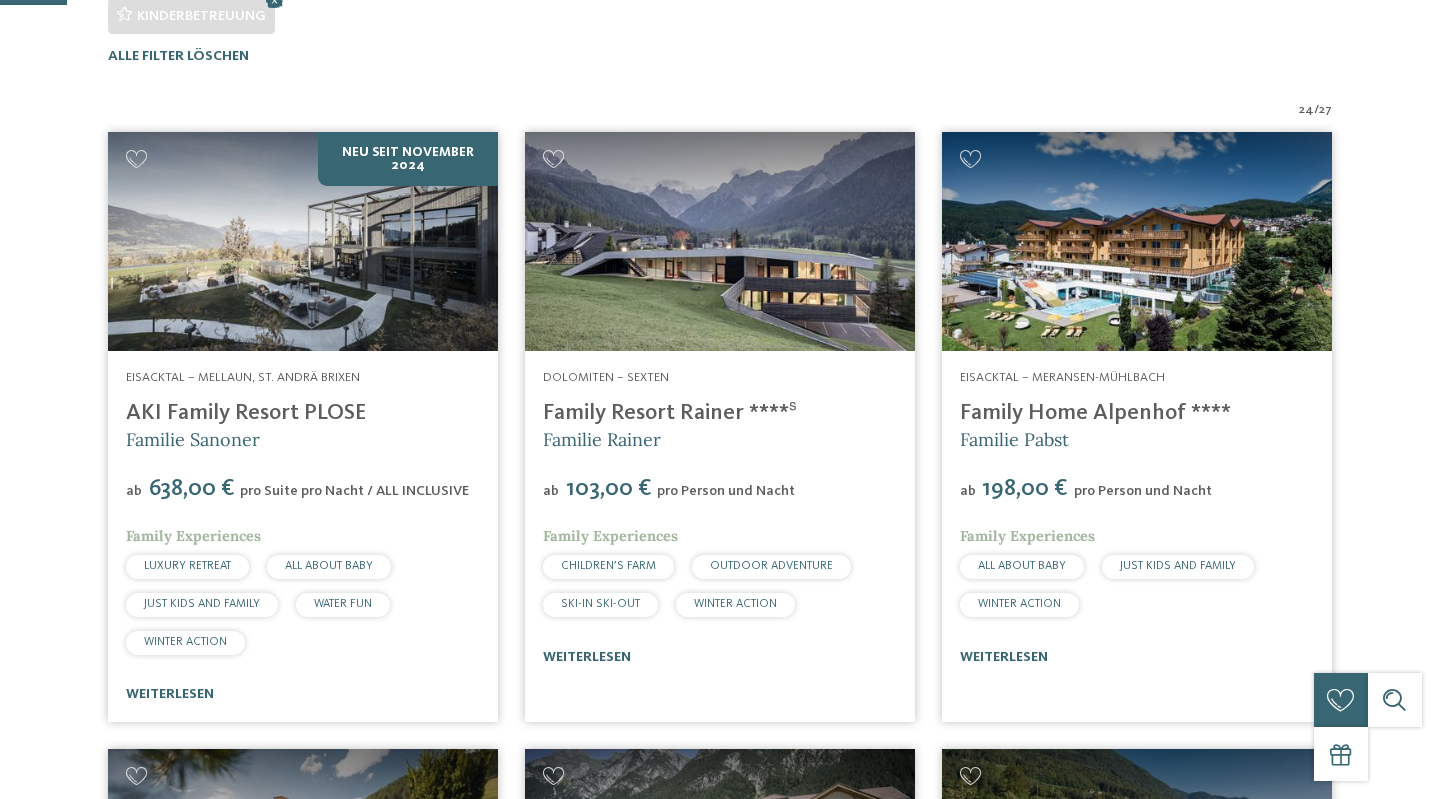 scroll, scrollTop: 579, scrollLeft: 0, axis: vertical 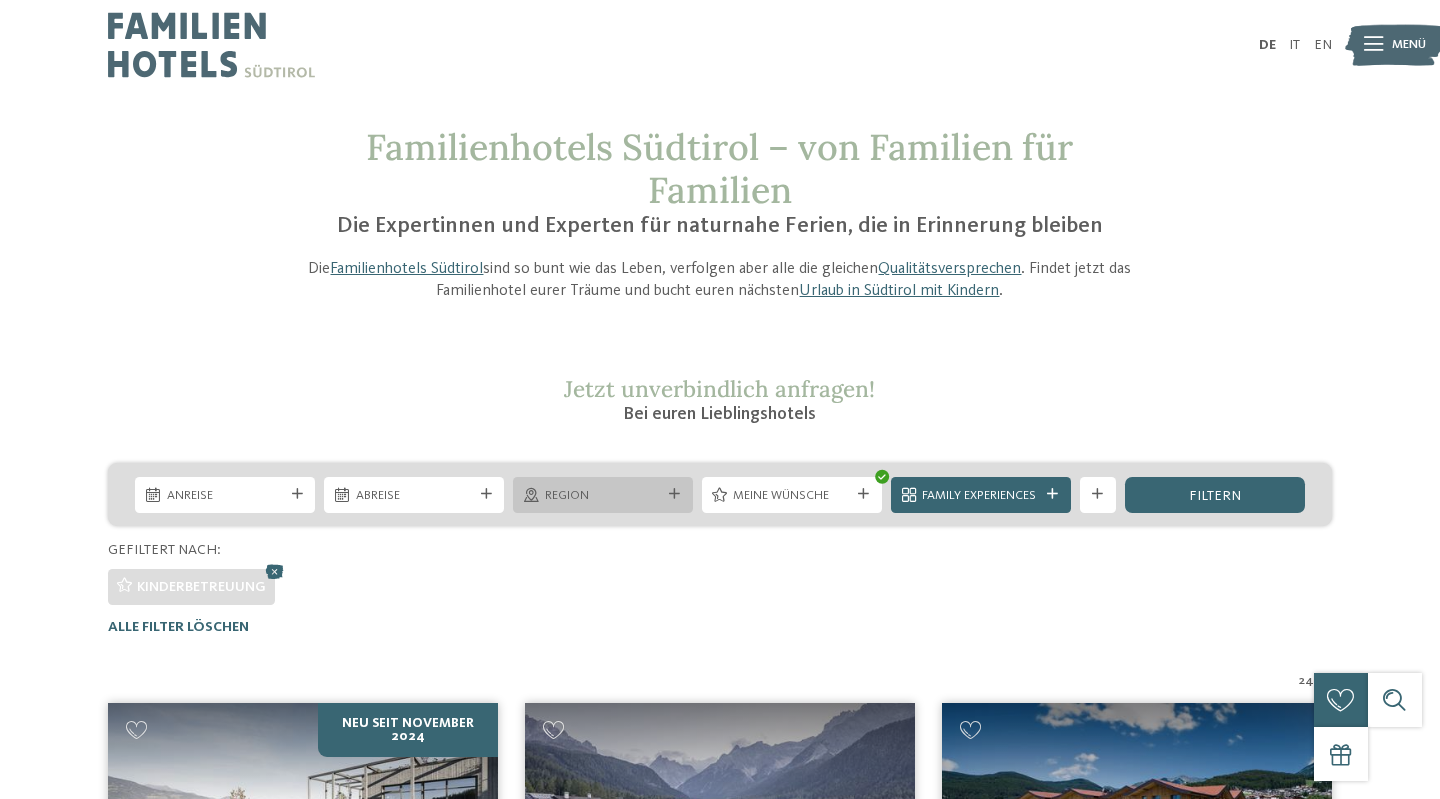click on "Region" at bounding box center (603, 496) 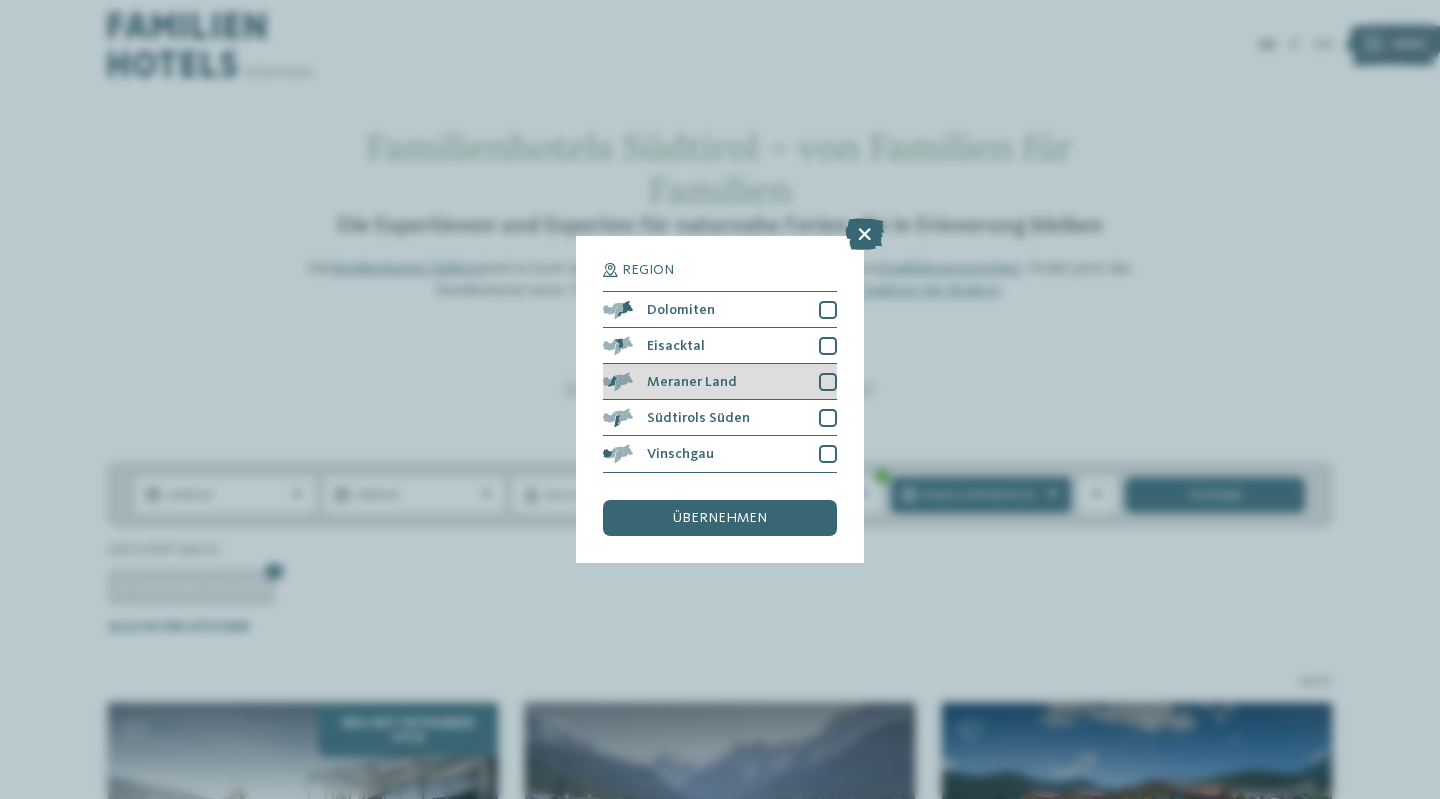 click at bounding box center (828, 382) 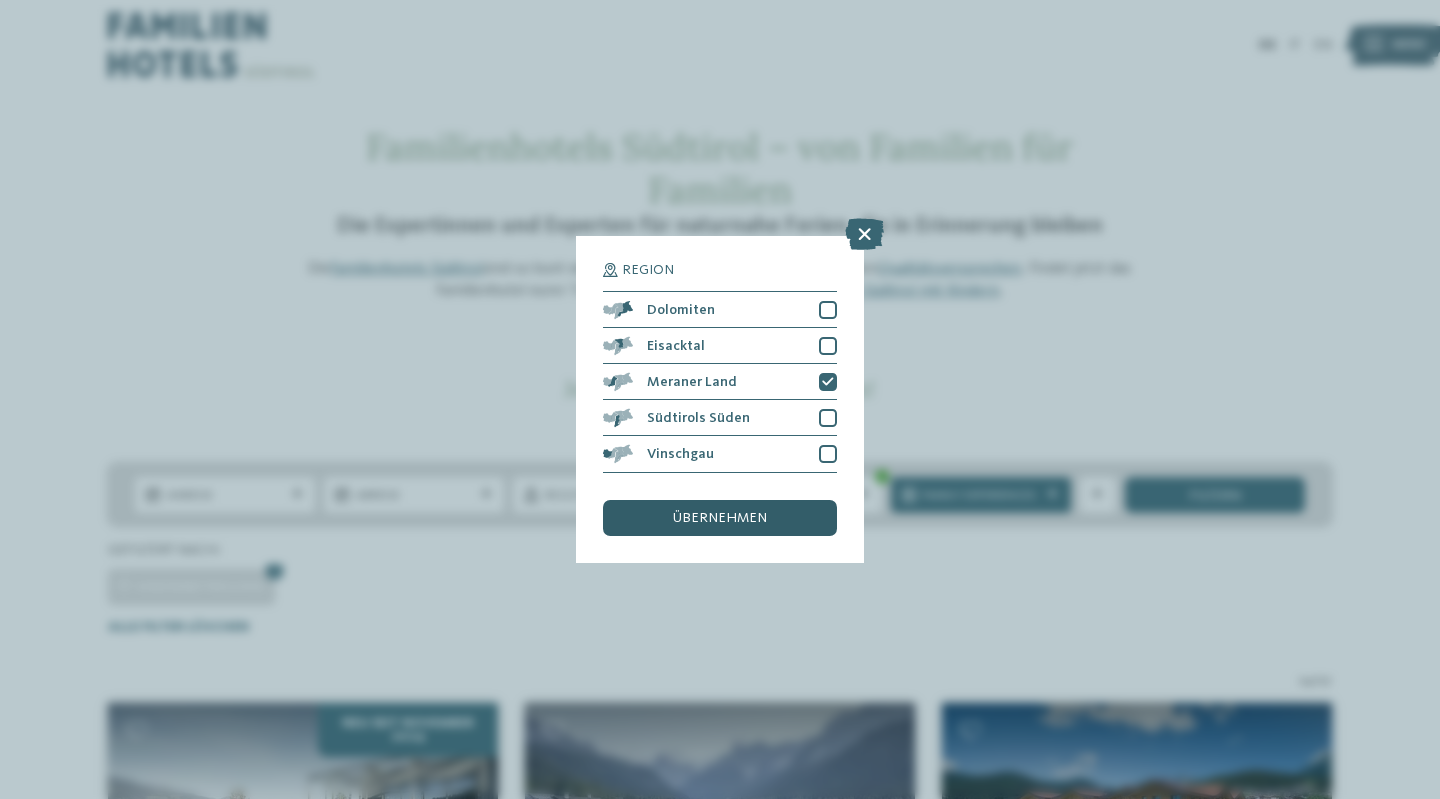 click on "übernehmen" at bounding box center (720, 518) 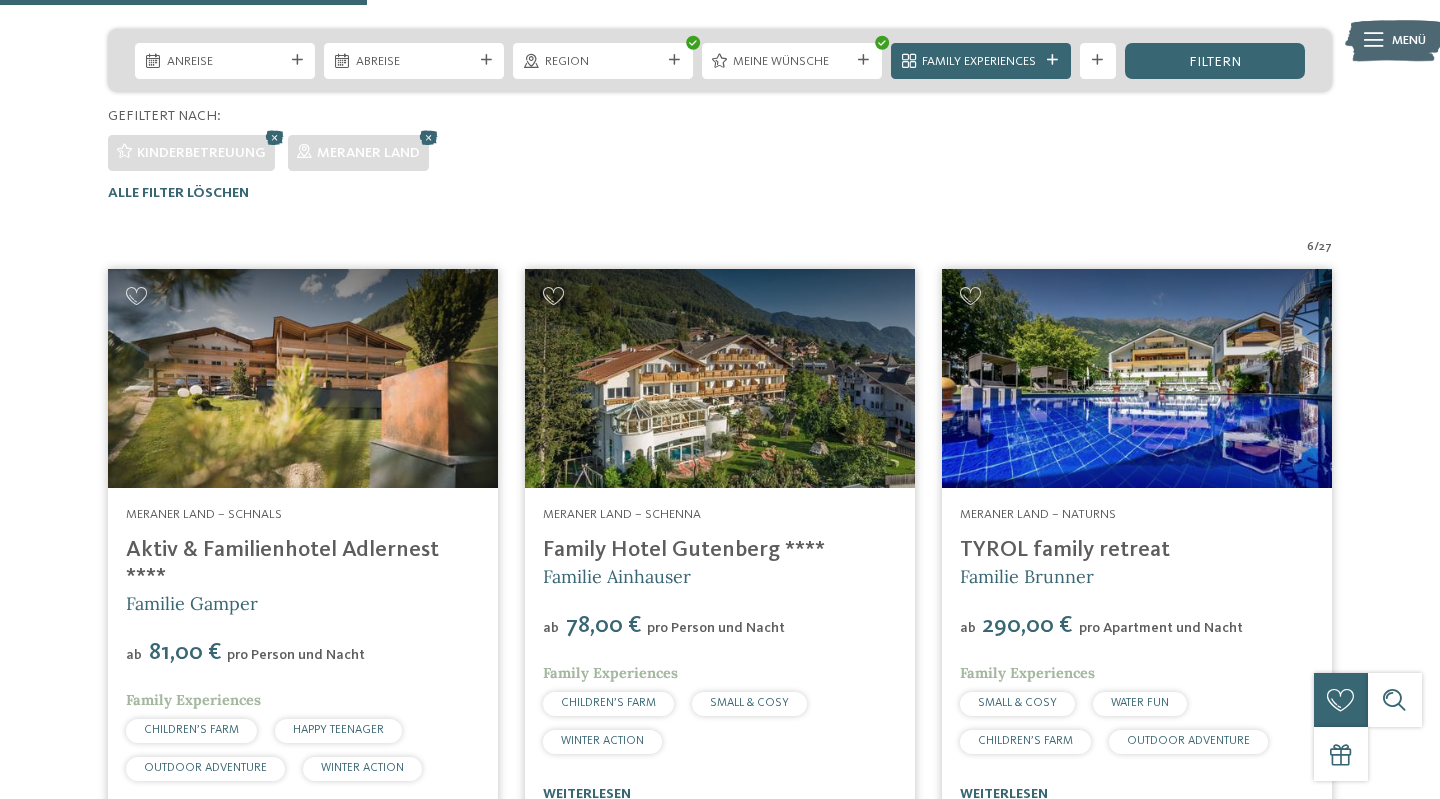 scroll, scrollTop: 579, scrollLeft: 0, axis: vertical 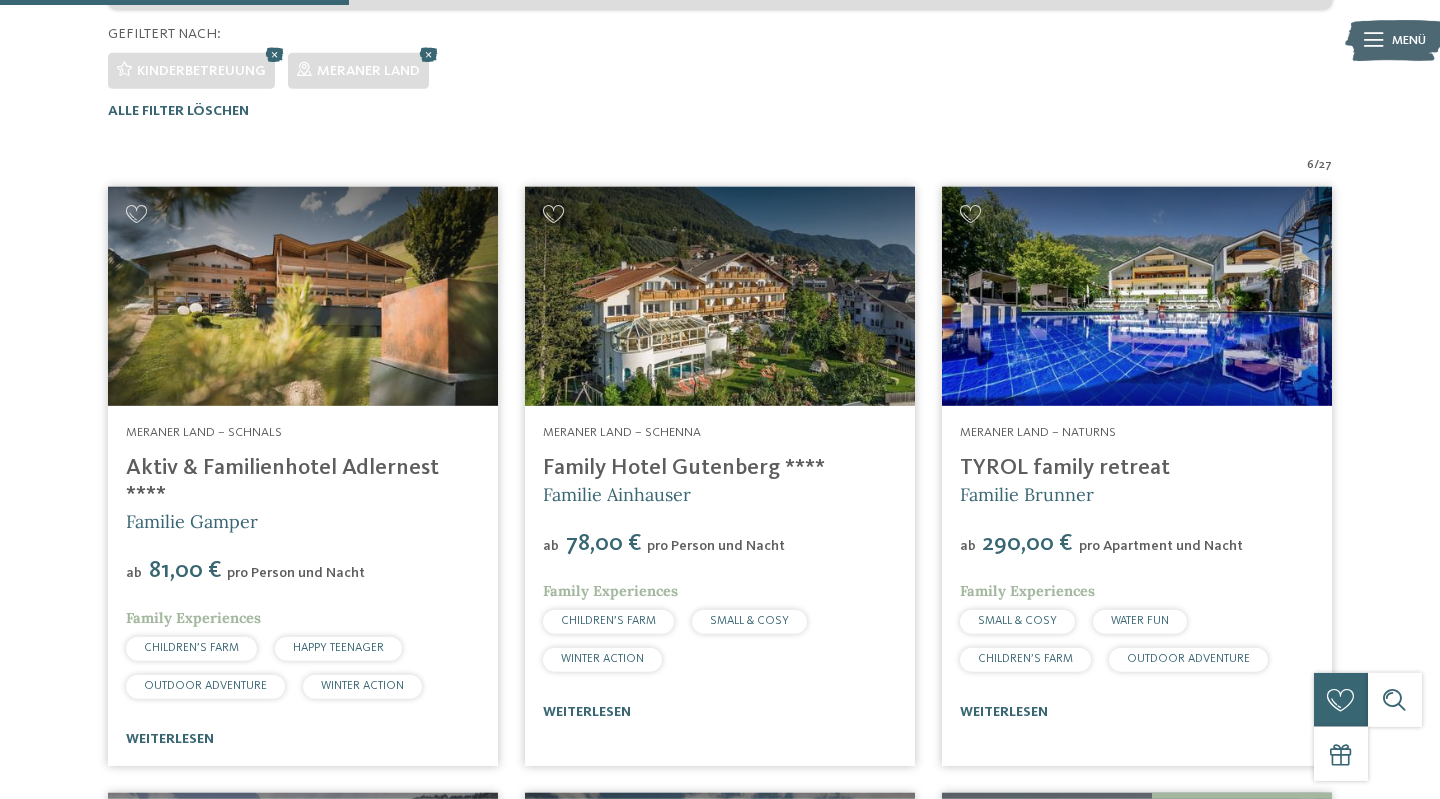 click on "Aktiv & Familienhotel Adlernest ****" at bounding box center (282, 481) 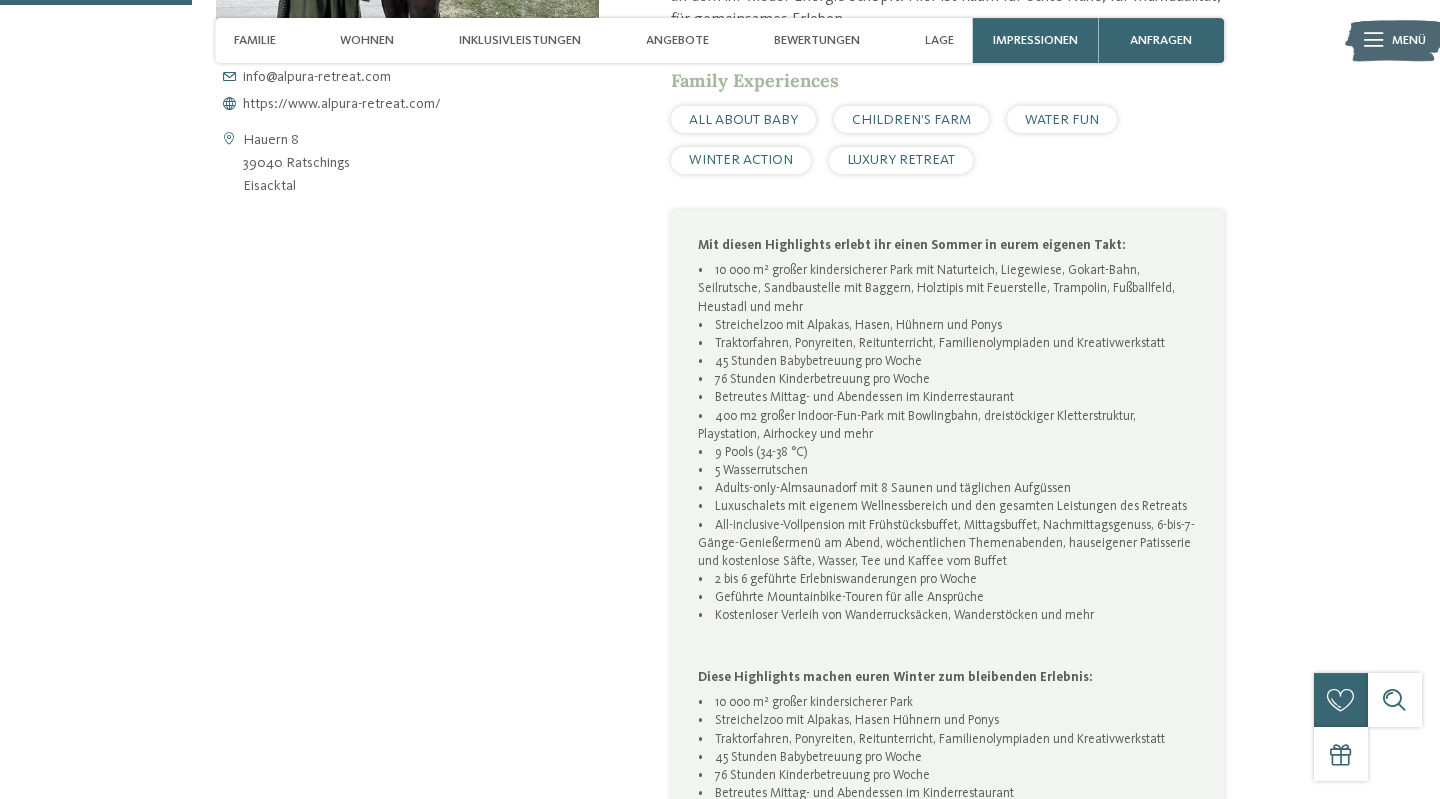 scroll, scrollTop: 884, scrollLeft: 0, axis: vertical 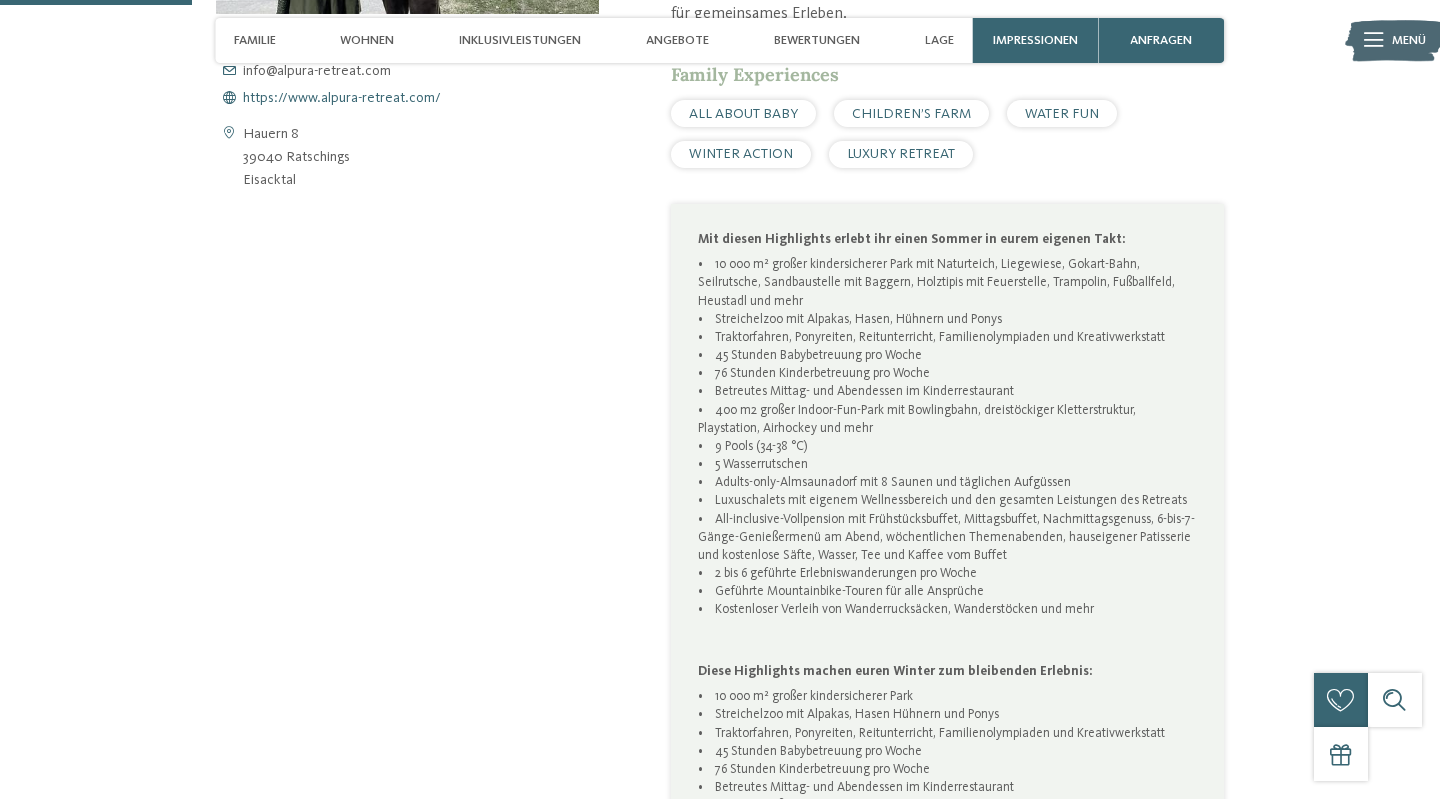 click on "https://www.alpura-retreat.com/" at bounding box center [342, 98] 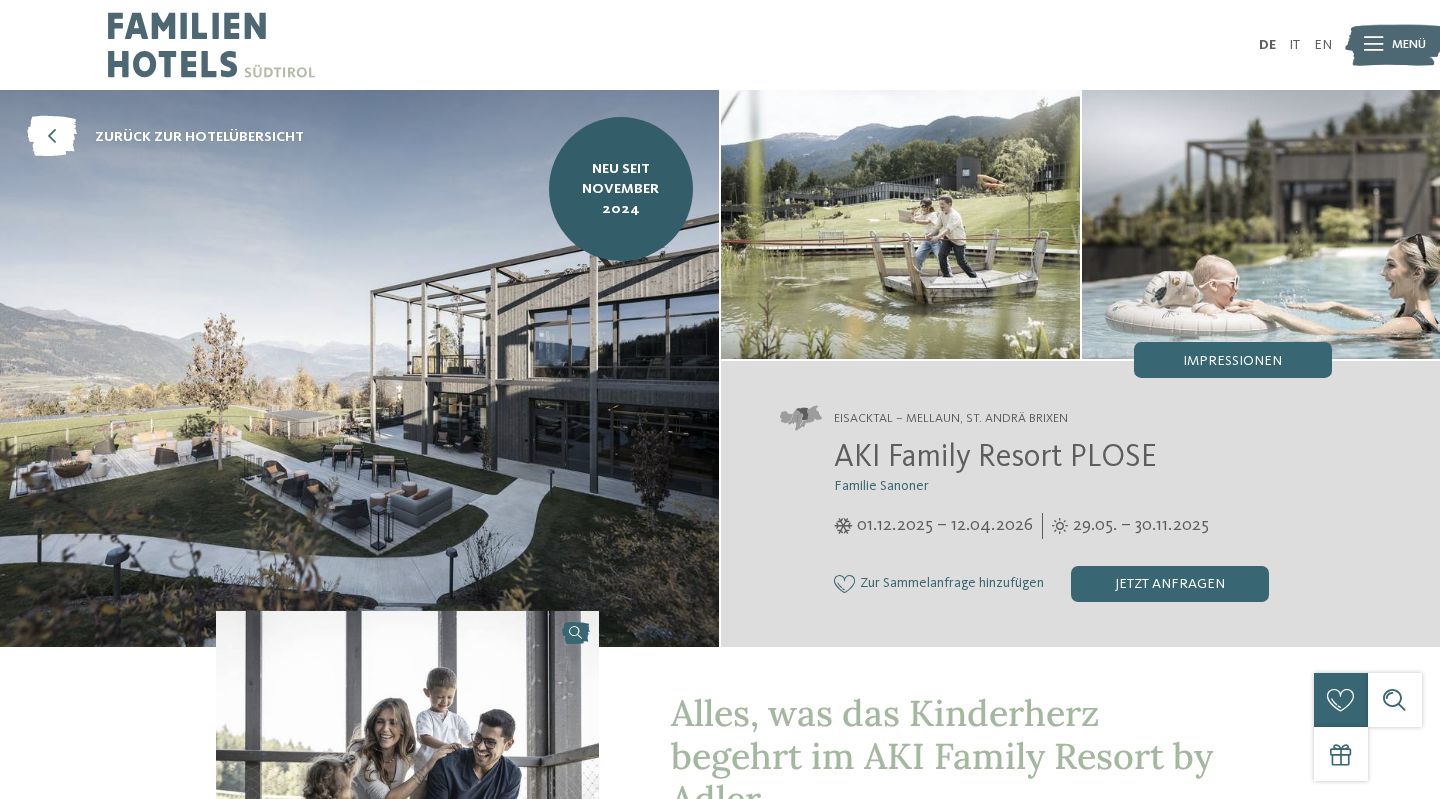 scroll, scrollTop: 0, scrollLeft: 0, axis: both 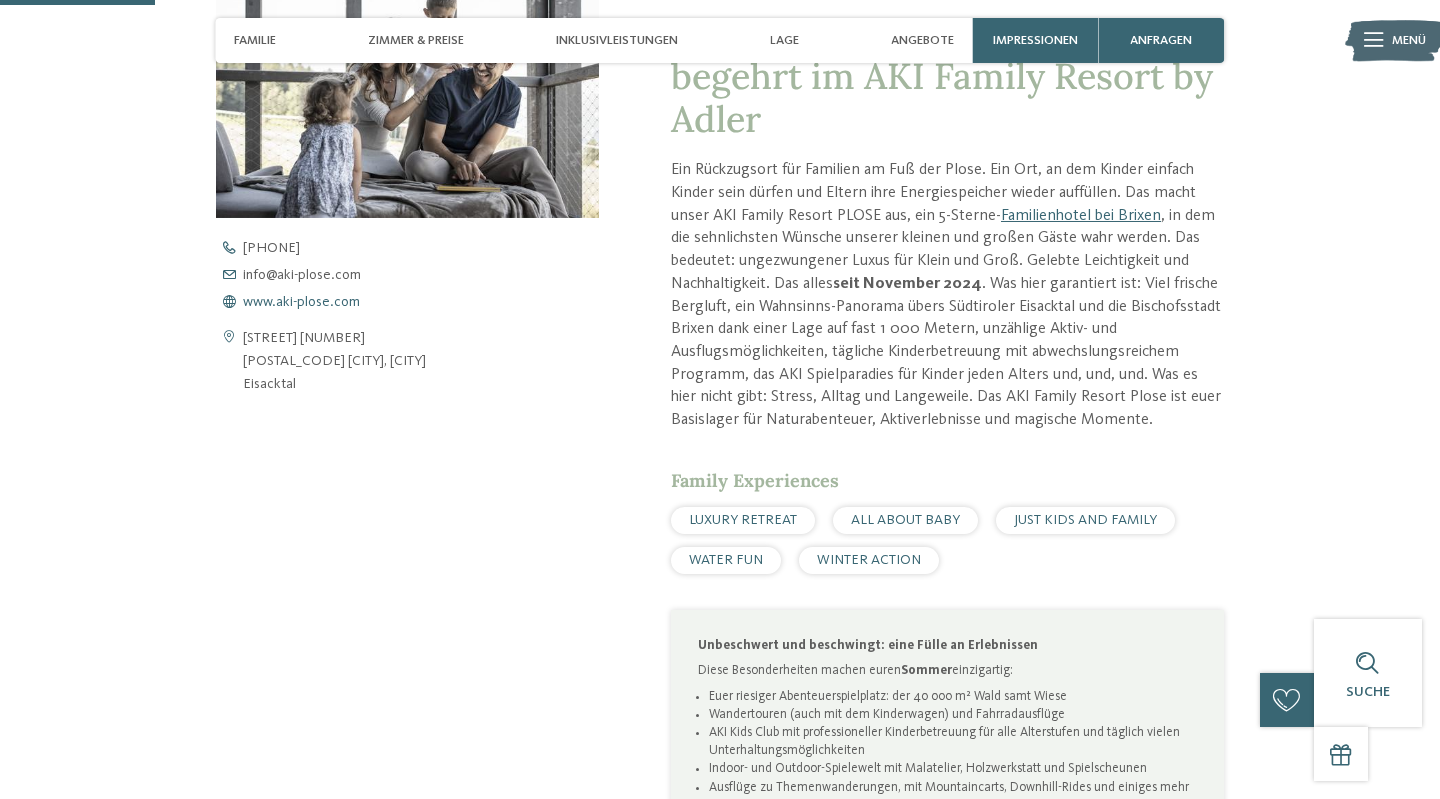click on "www.aki-plose.com" at bounding box center [301, 302] 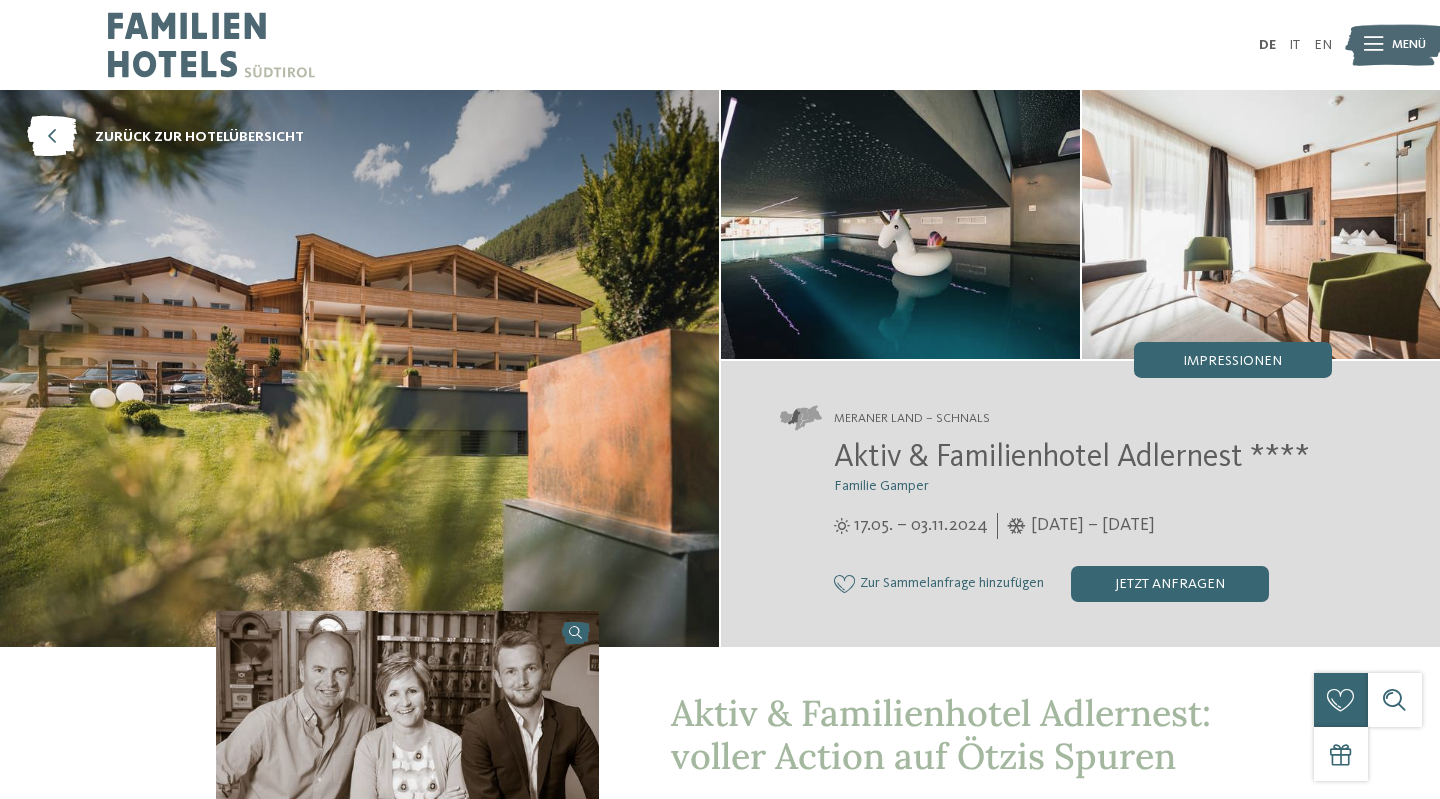 scroll, scrollTop: 0, scrollLeft: 0, axis: both 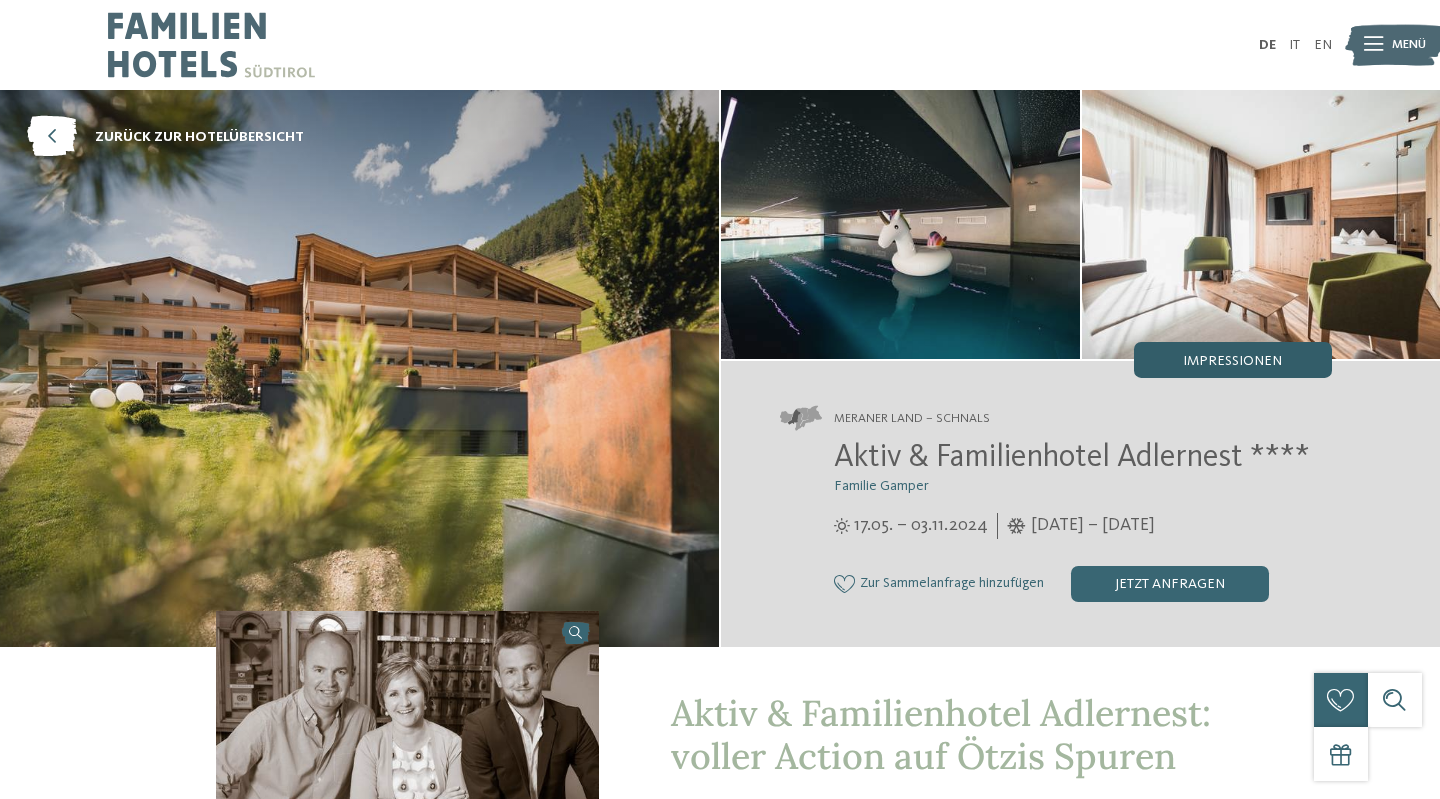 click on "Impressionen" at bounding box center [1233, 360] 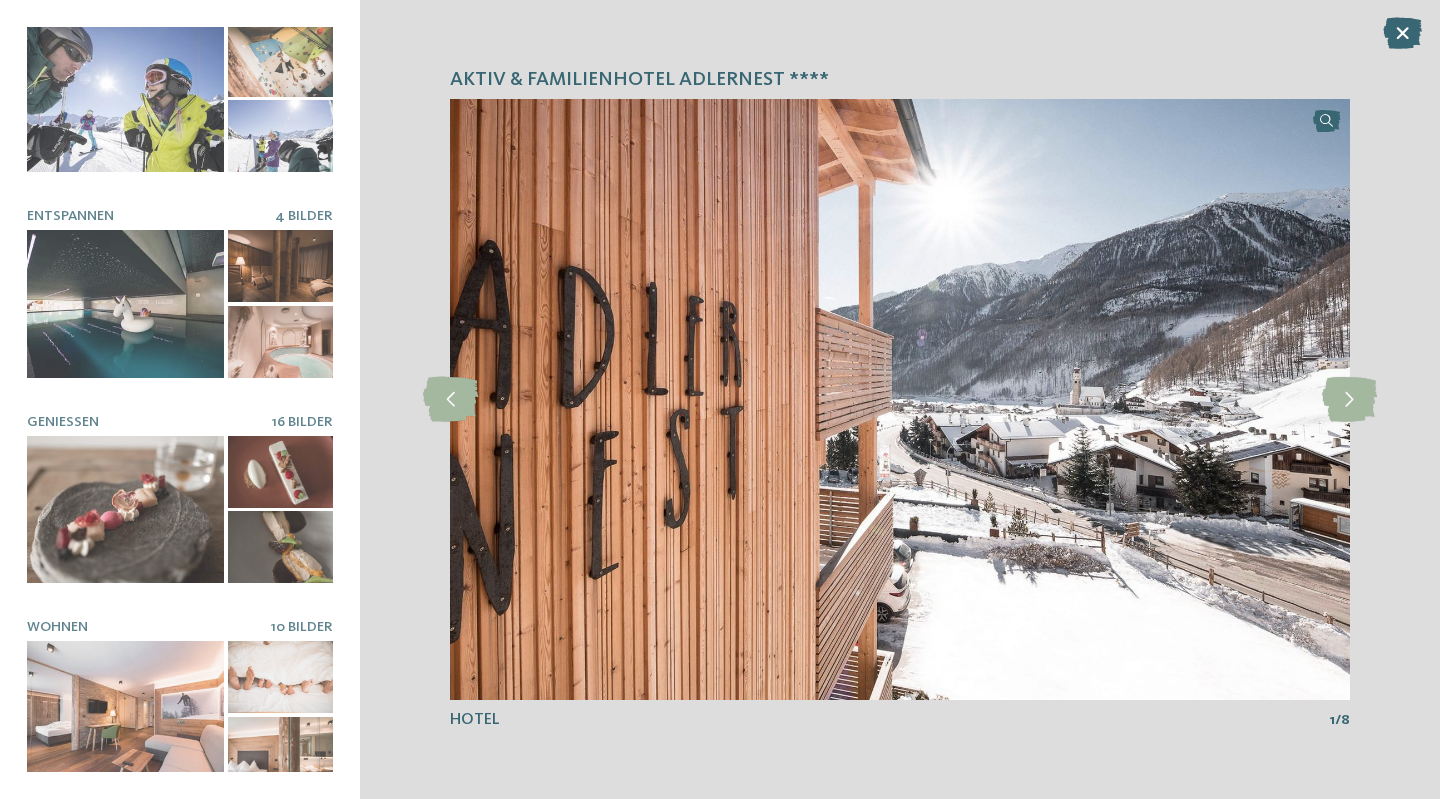scroll, scrollTop: 247, scrollLeft: 0, axis: vertical 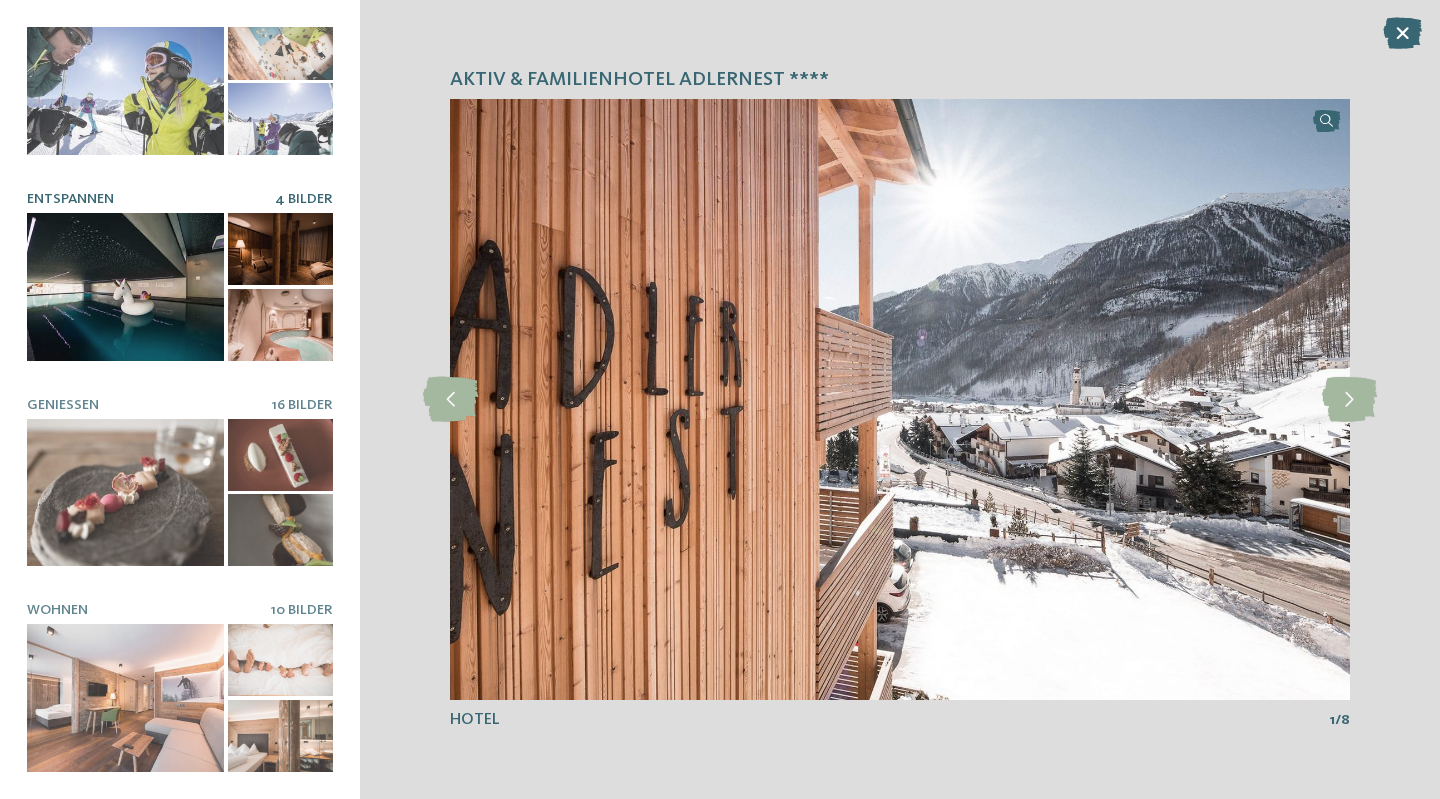 click at bounding box center (280, 325) 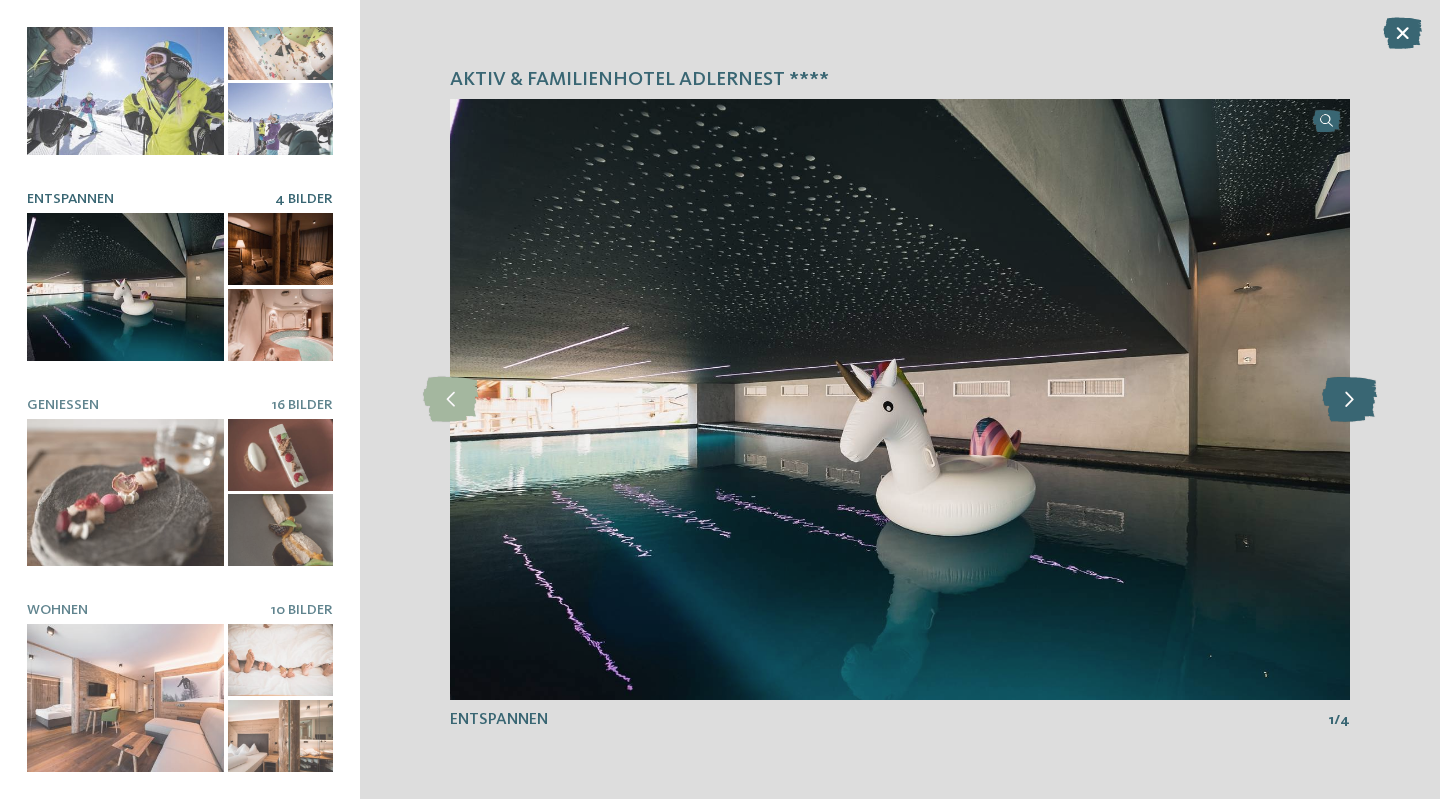 click at bounding box center [1349, 399] 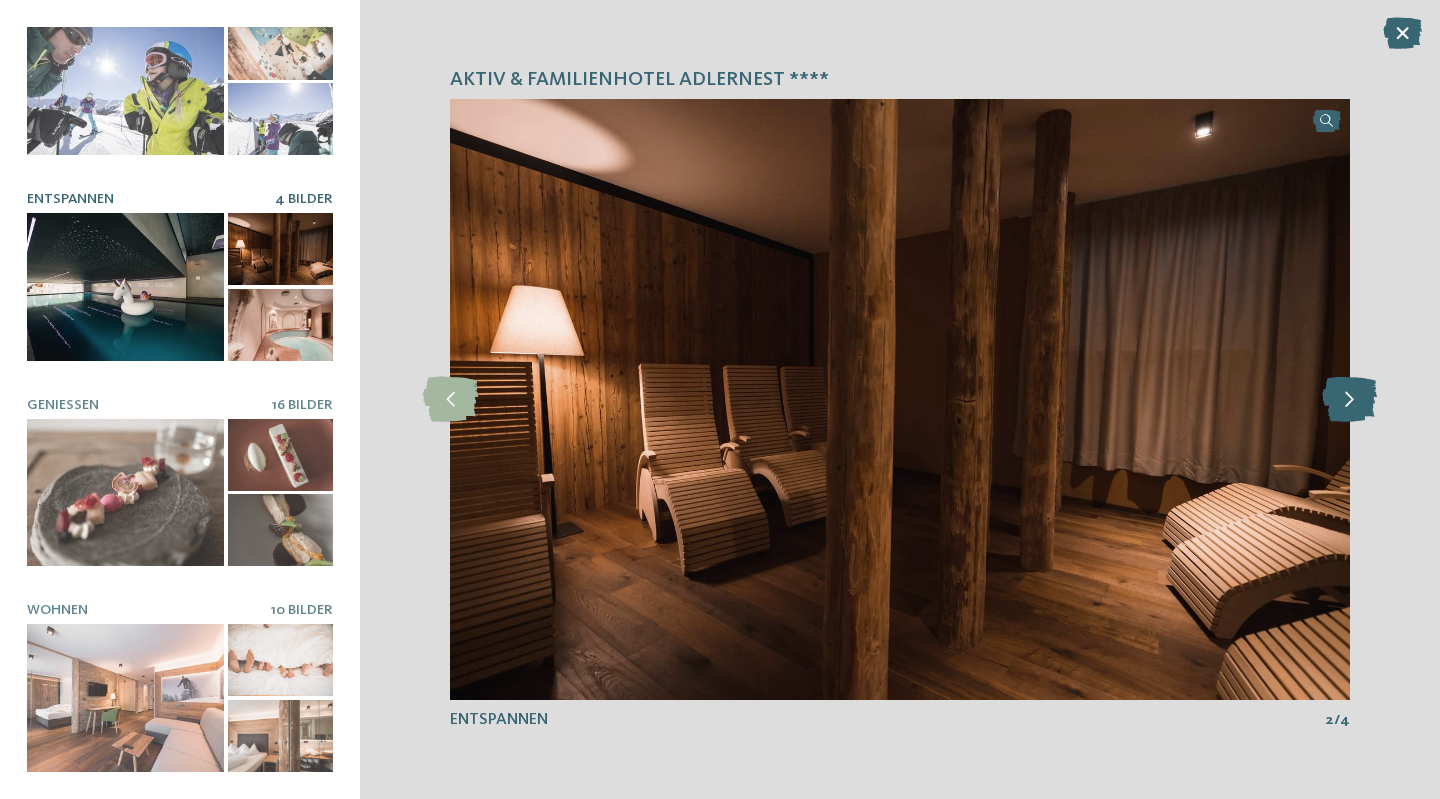 click at bounding box center (1349, 399) 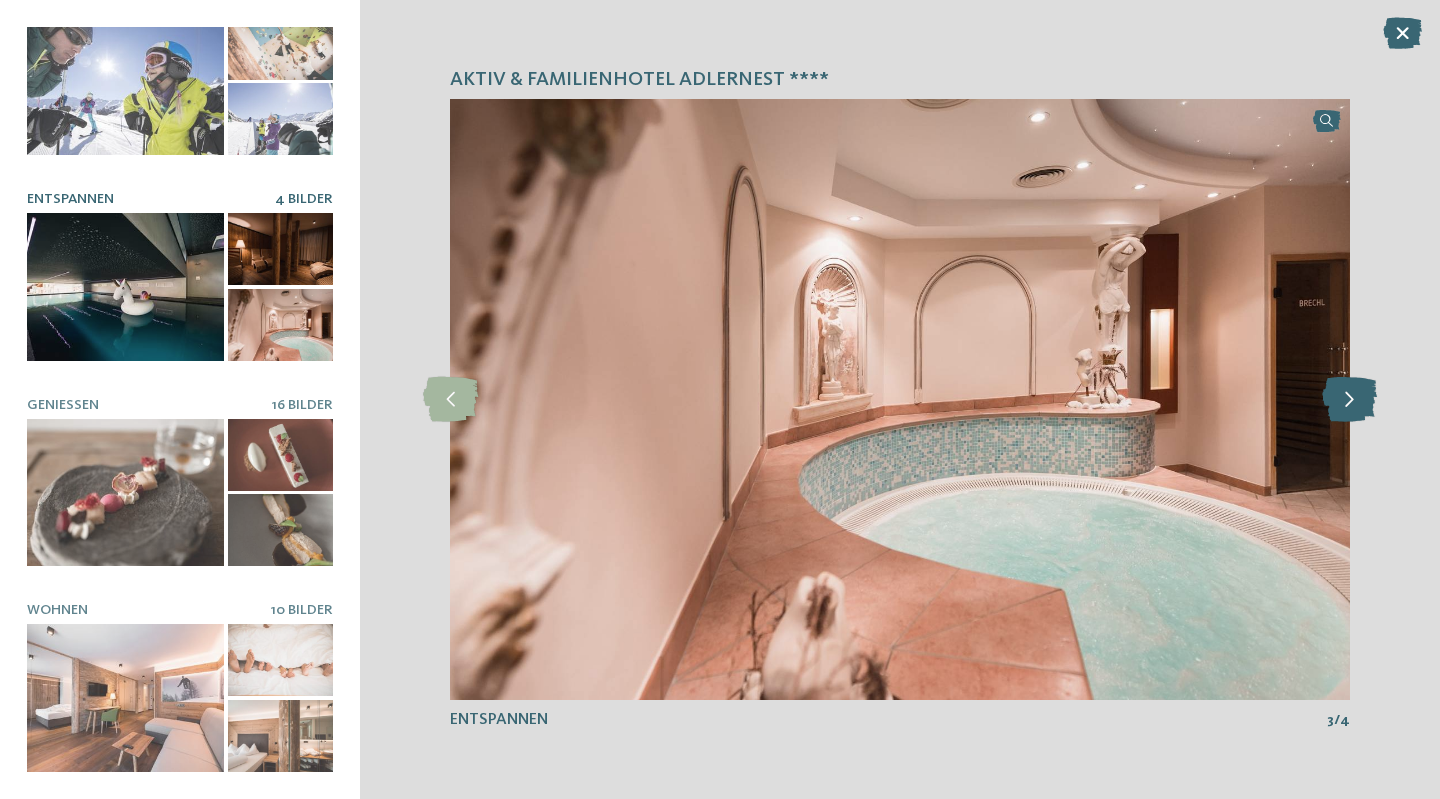 click at bounding box center (1349, 399) 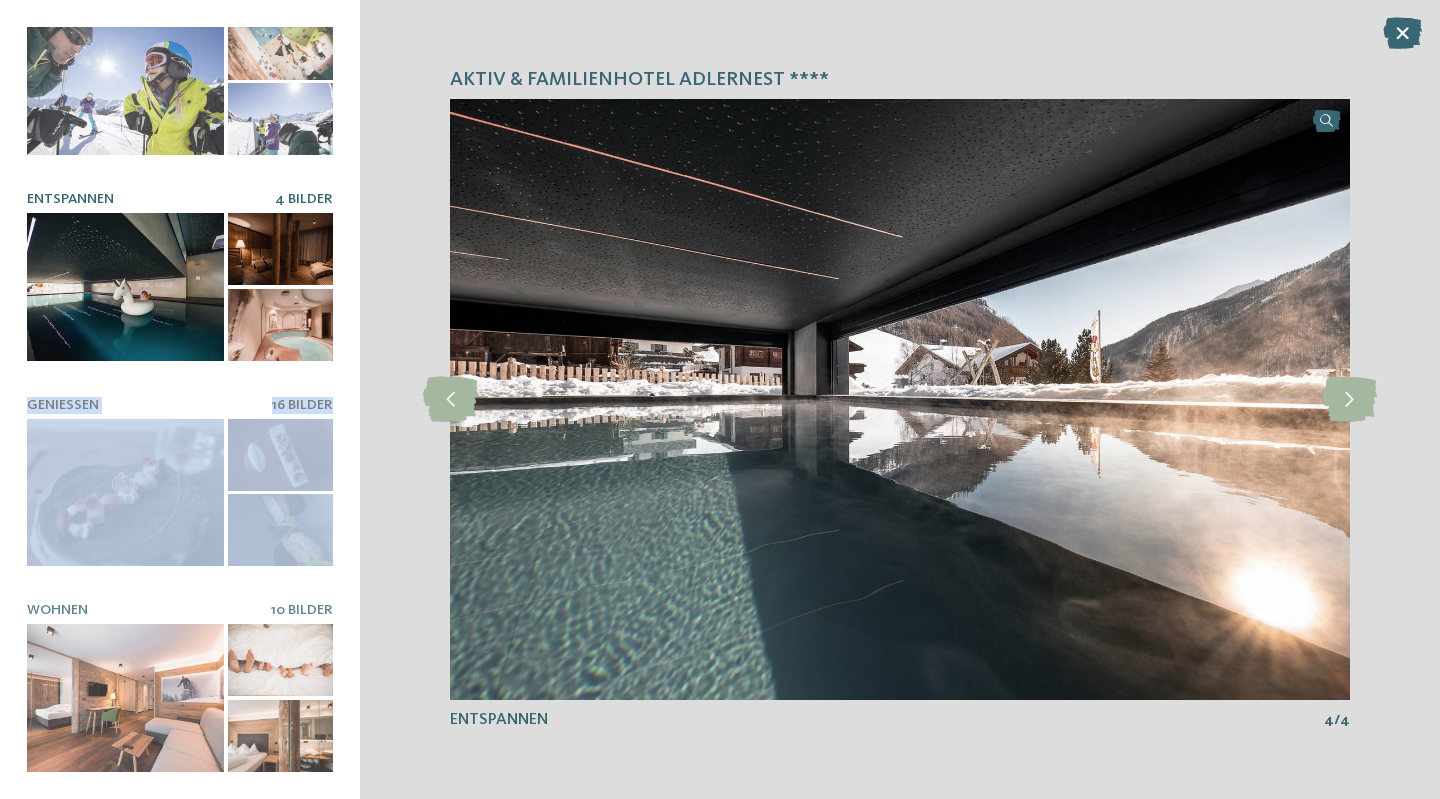 drag, startPoint x: 284, startPoint y: 299, endPoint x: 287, endPoint y: 501, distance: 202.02228 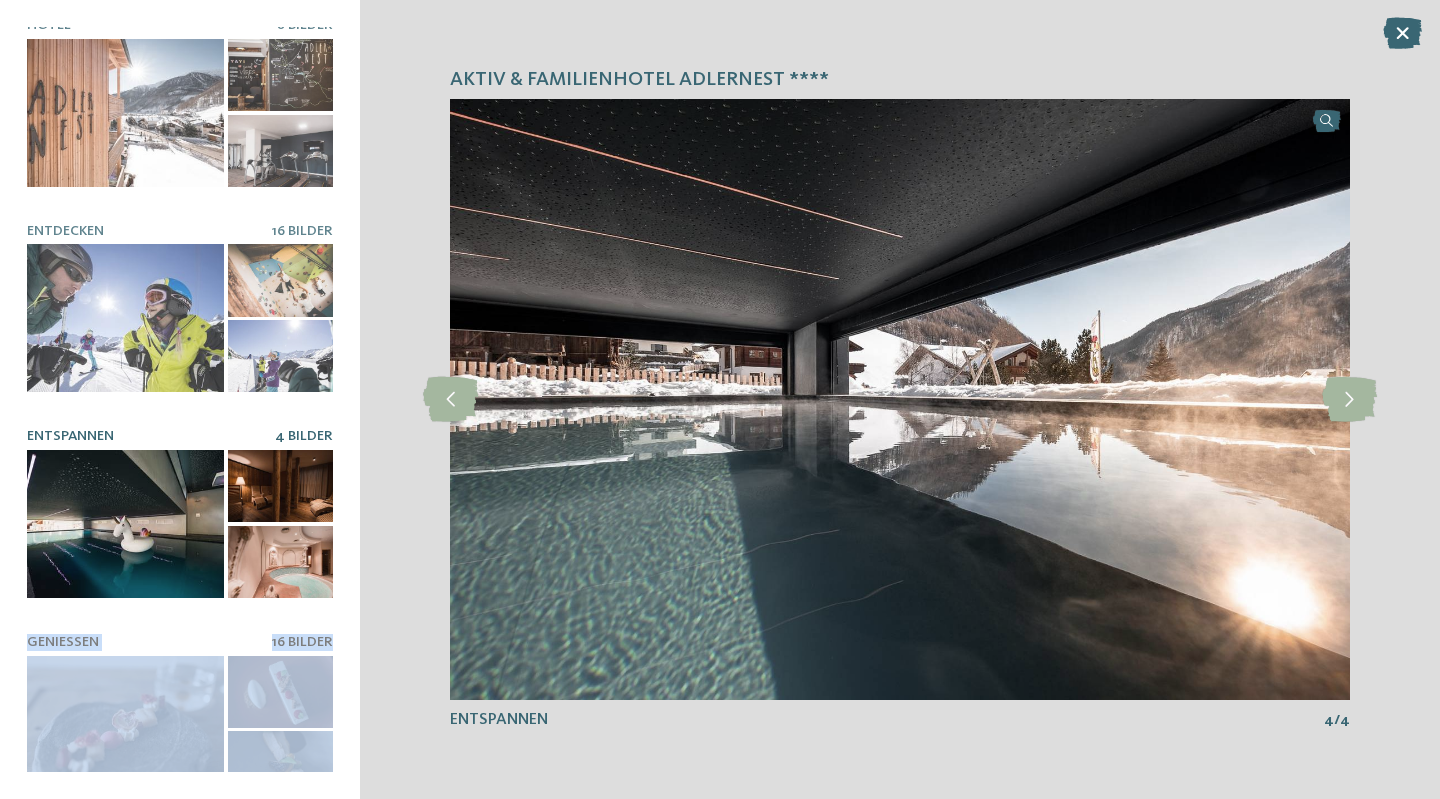 scroll, scrollTop: 4, scrollLeft: 0, axis: vertical 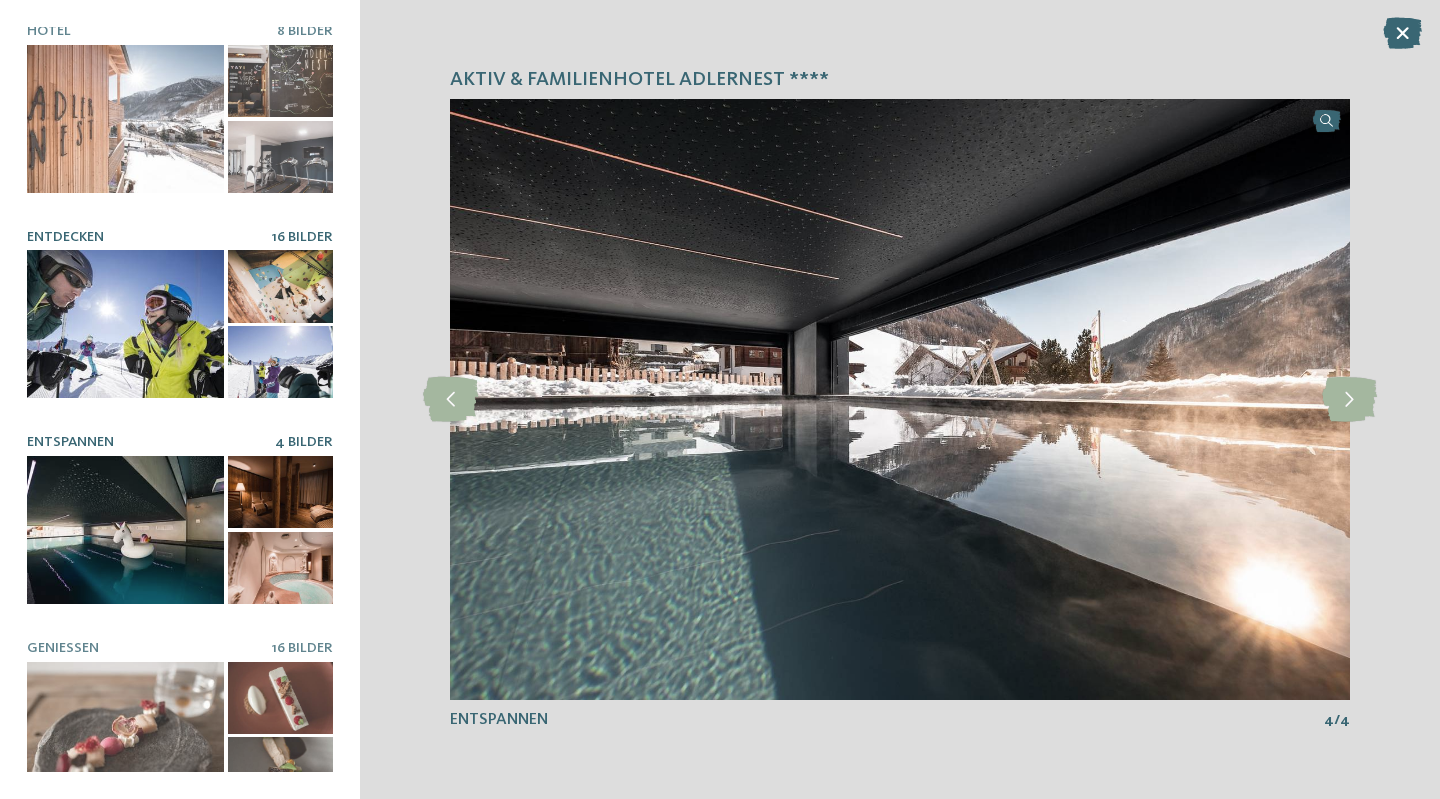 click at bounding box center (125, 324) 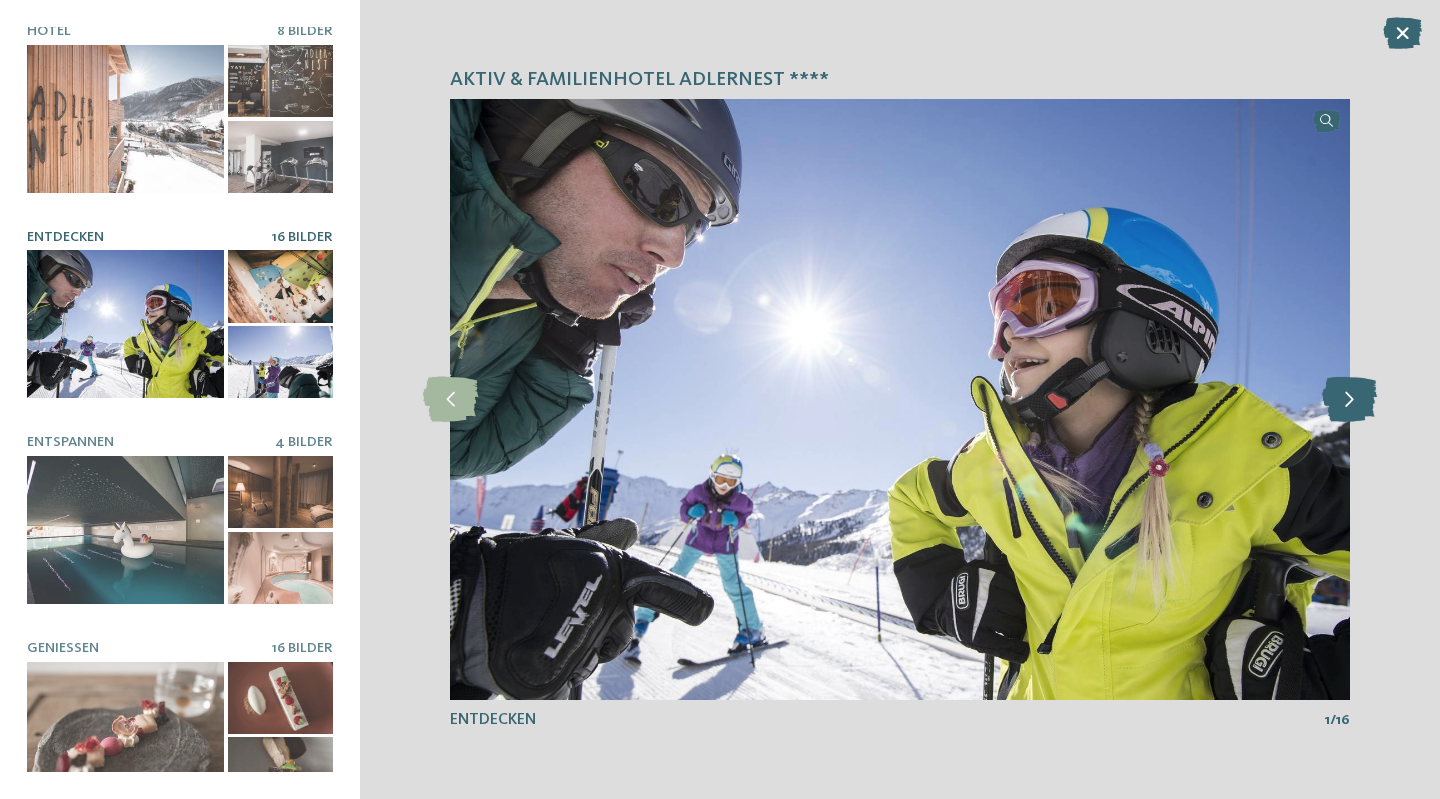 click at bounding box center [1349, 399] 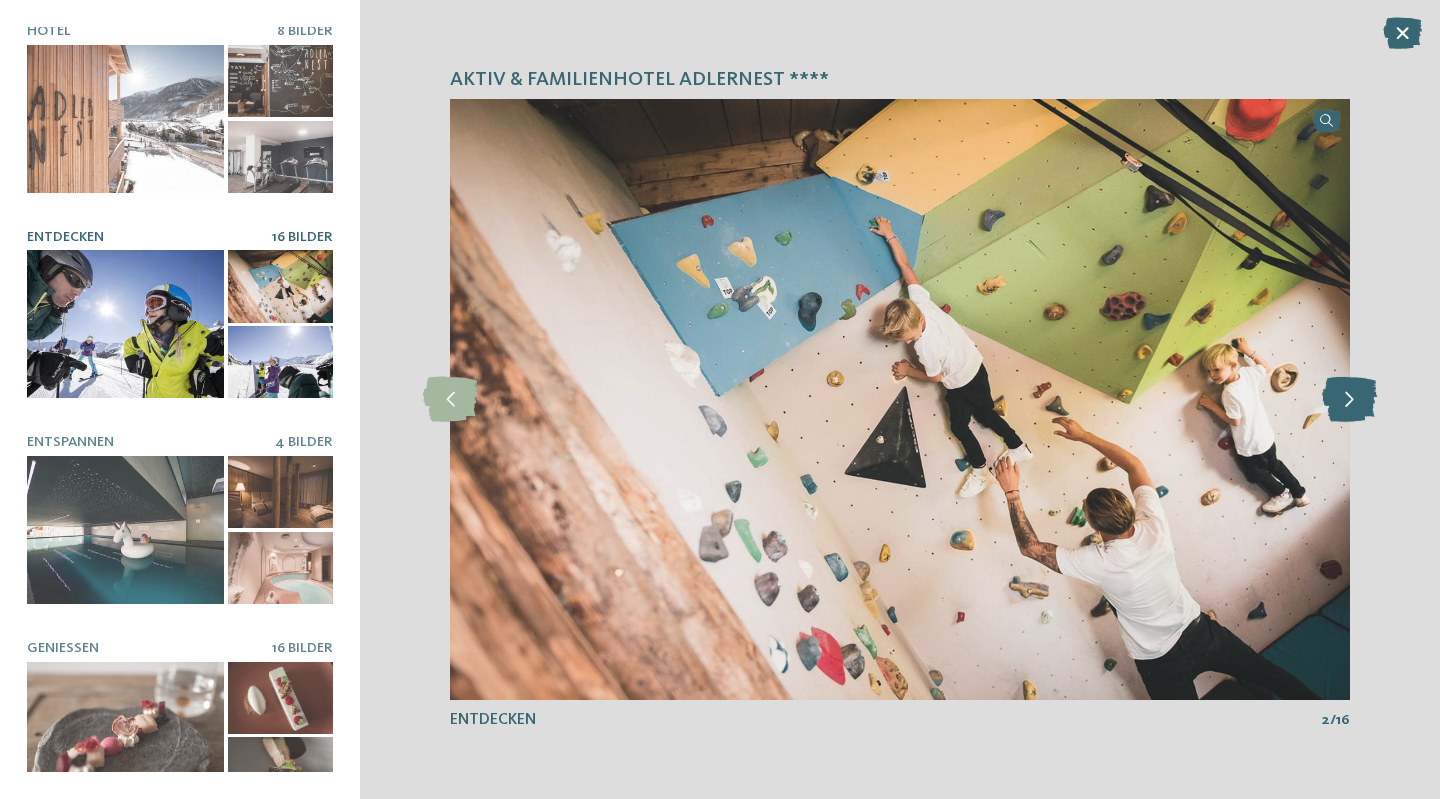 click at bounding box center (1349, 399) 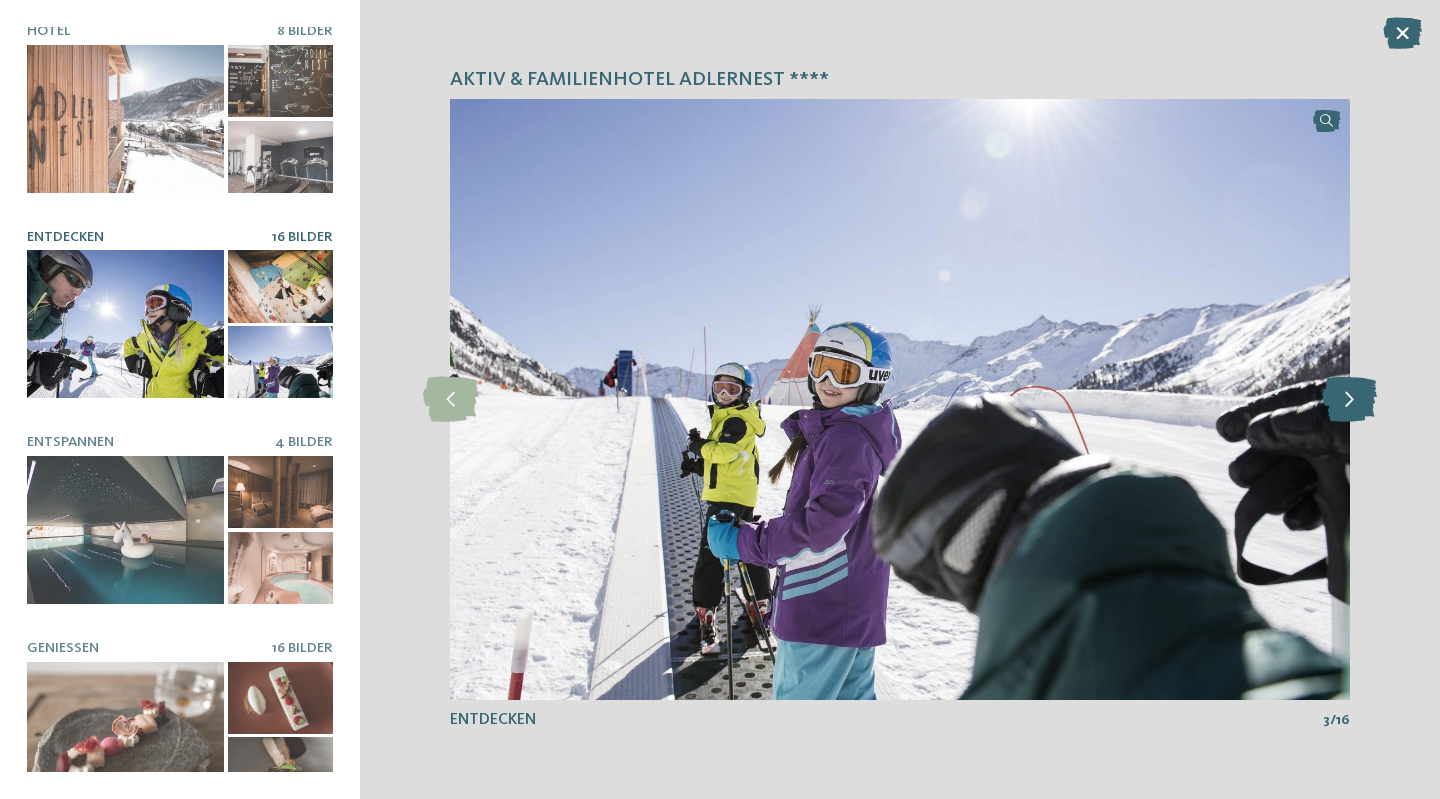 click at bounding box center [1349, 399] 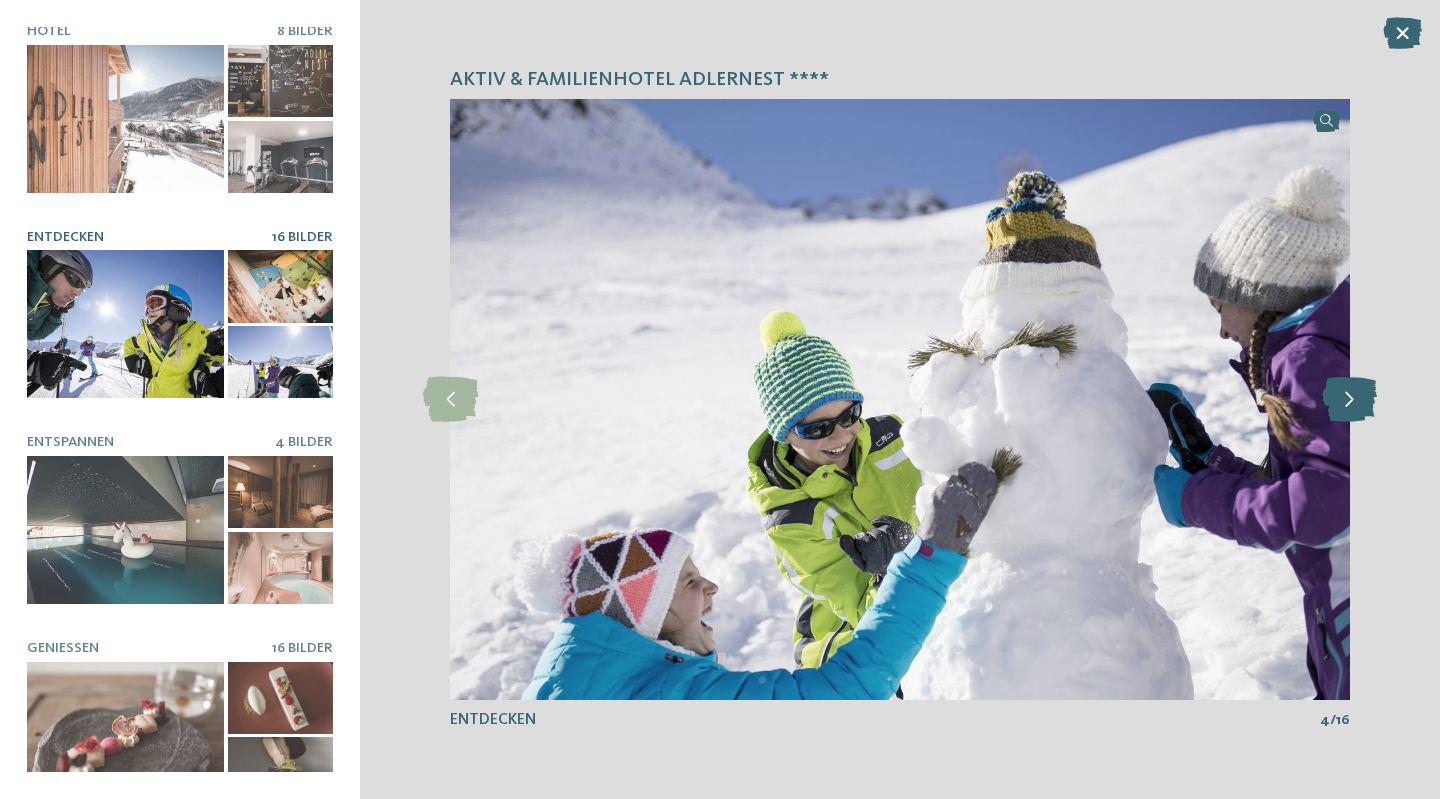 click at bounding box center (1349, 399) 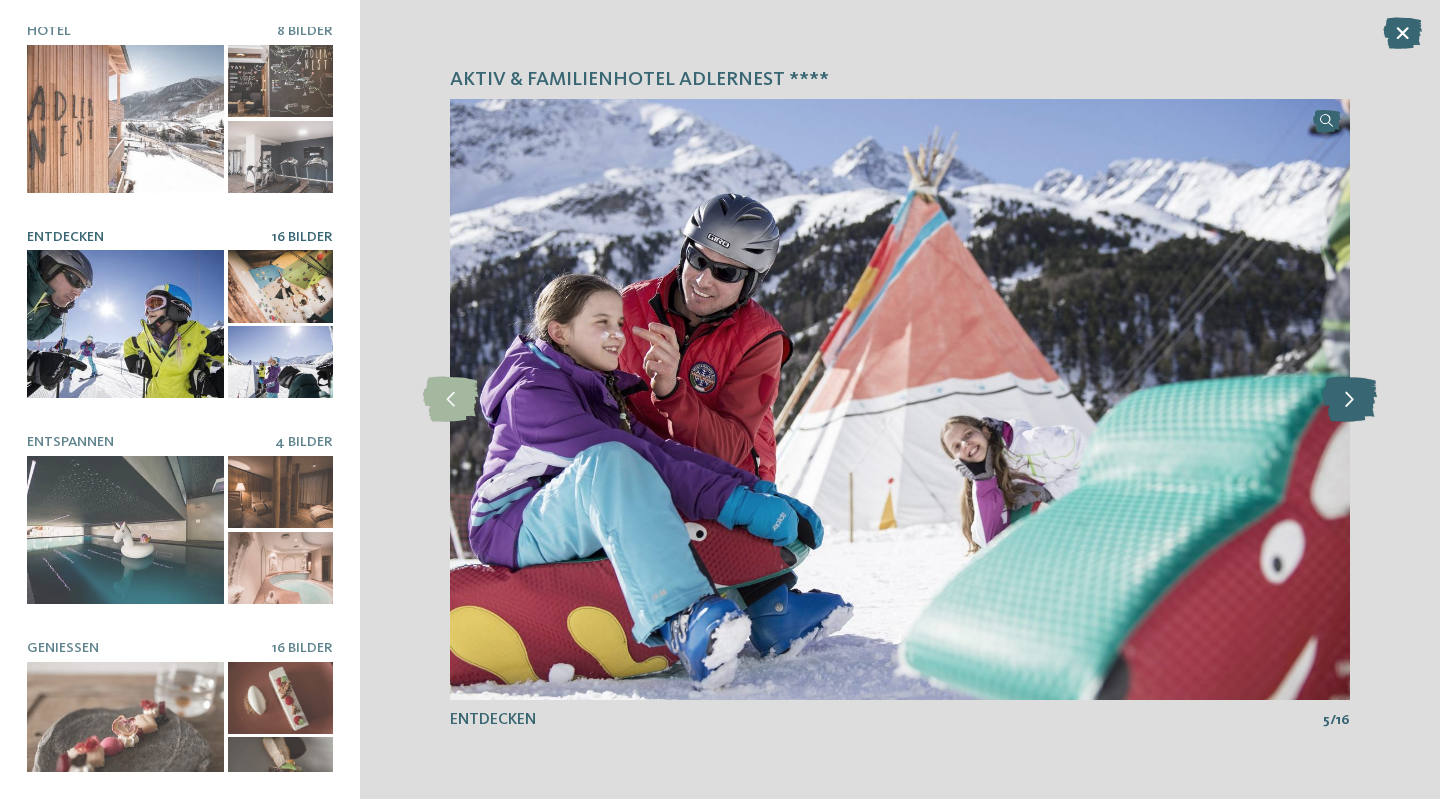 click at bounding box center (1349, 399) 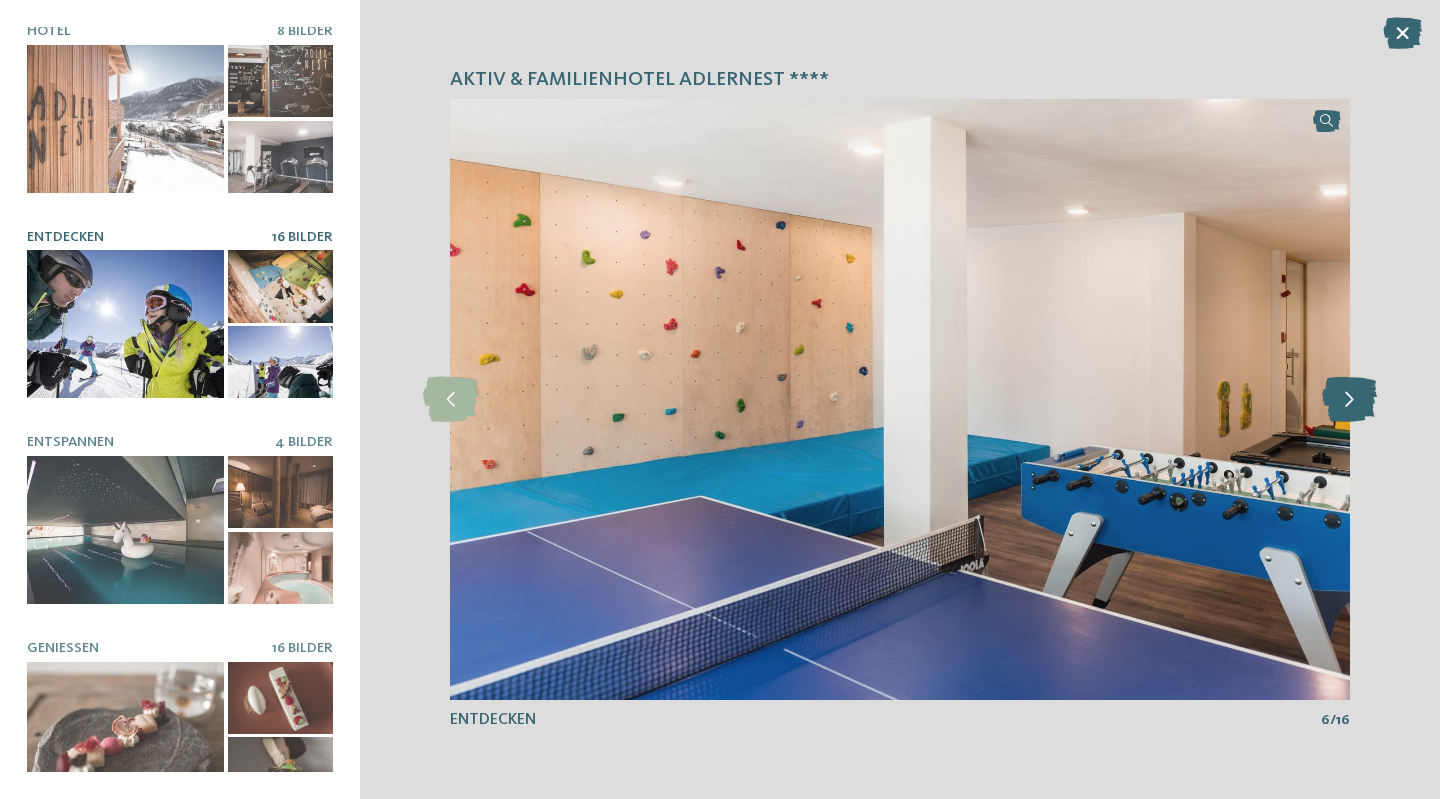 click at bounding box center (1349, 399) 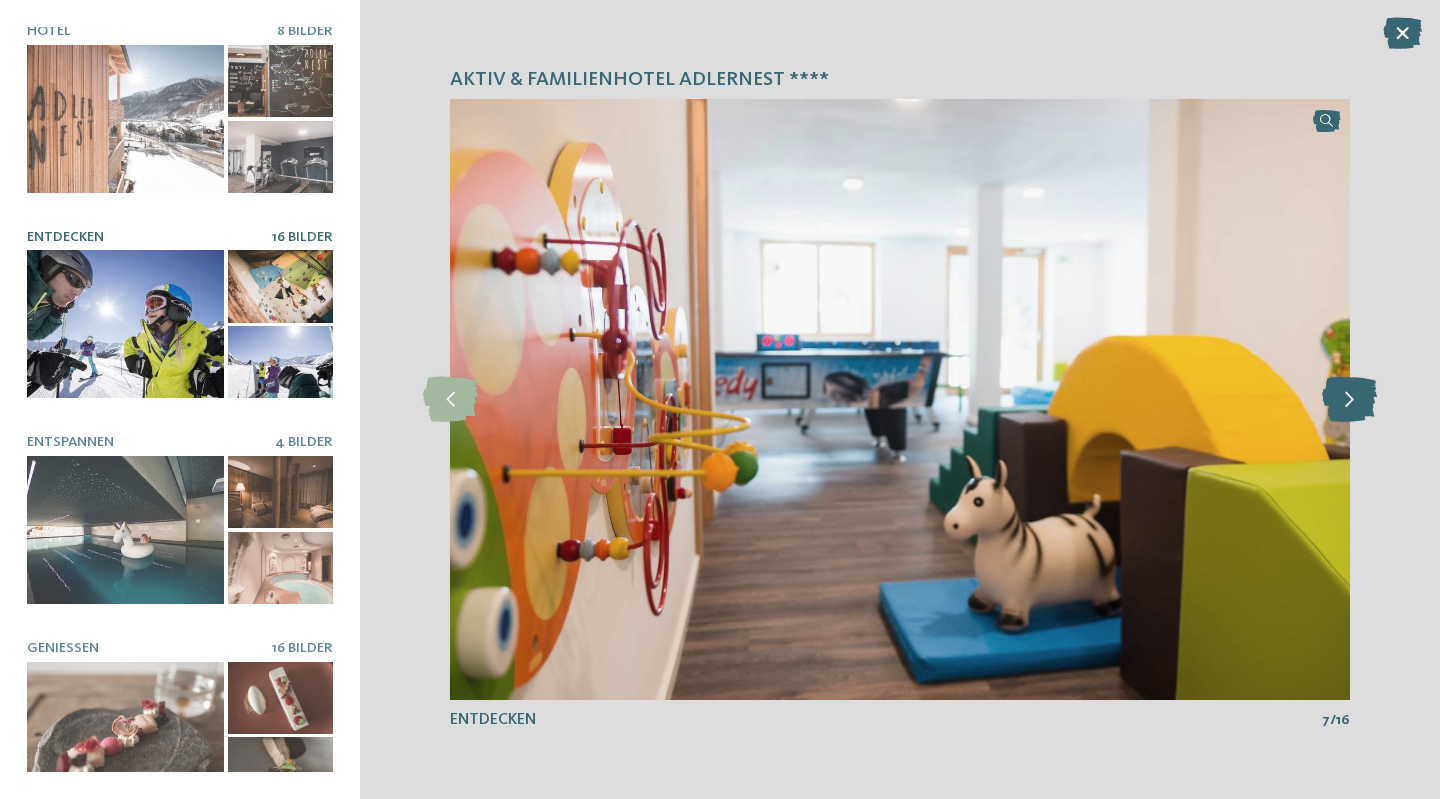 click at bounding box center (1349, 399) 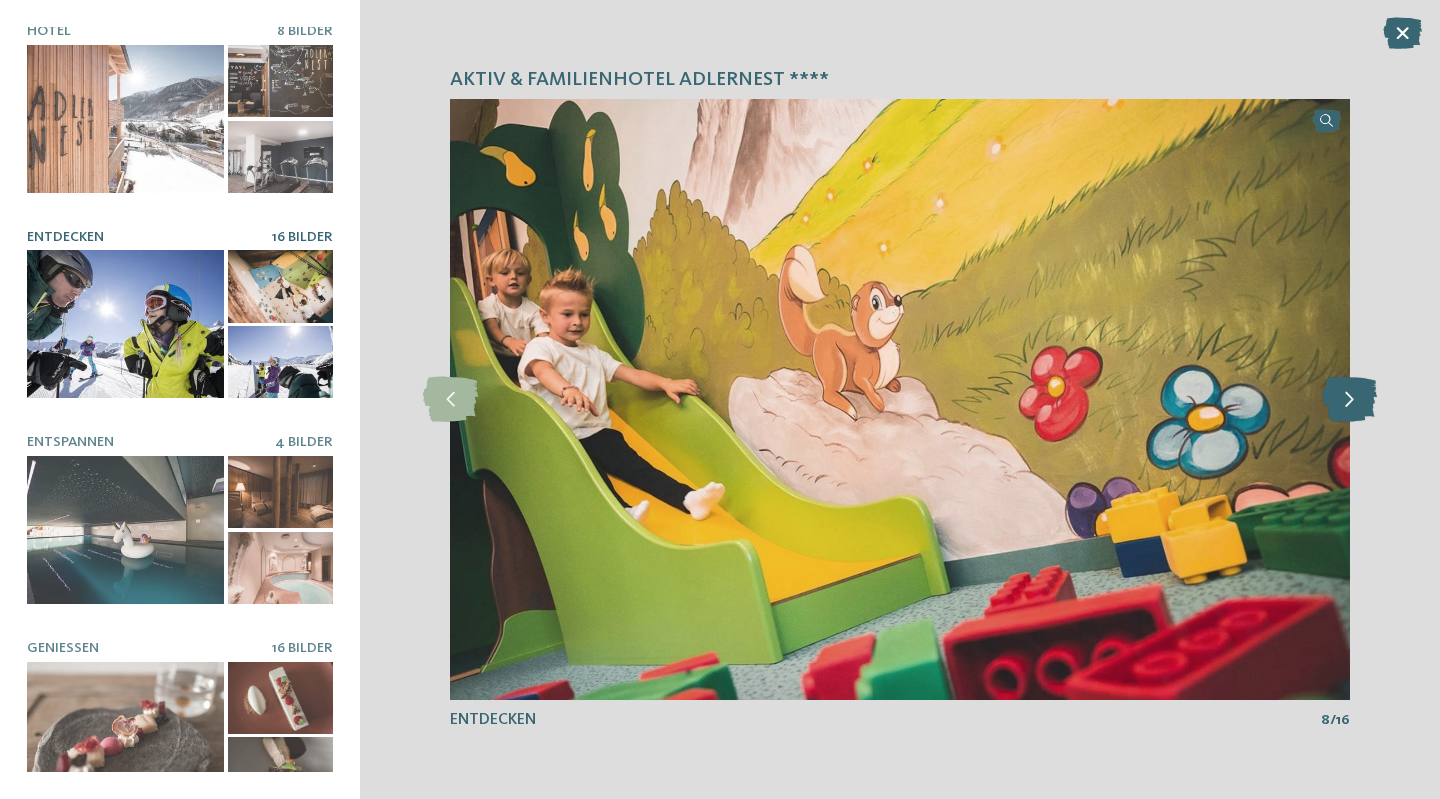 click at bounding box center (1349, 399) 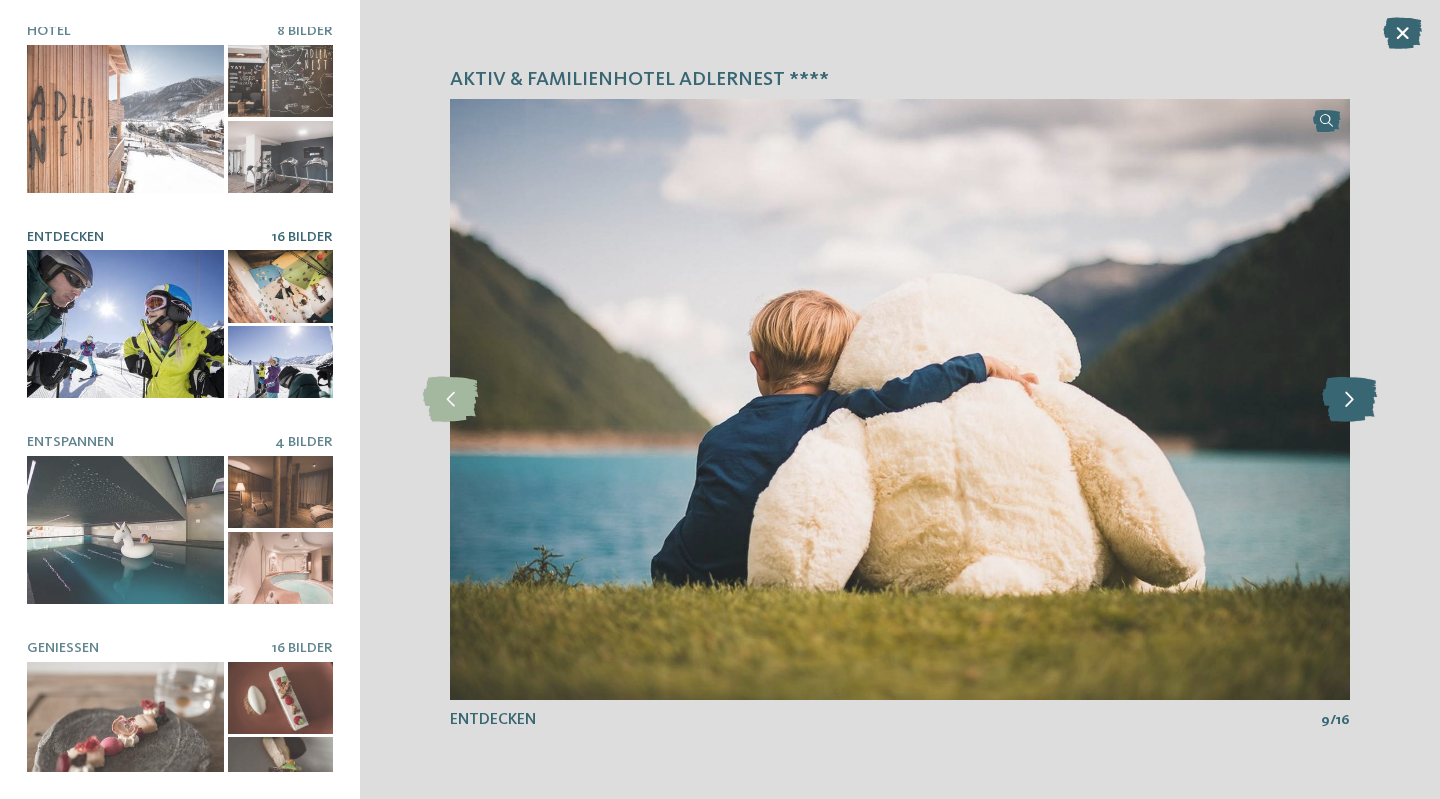 click at bounding box center (1349, 399) 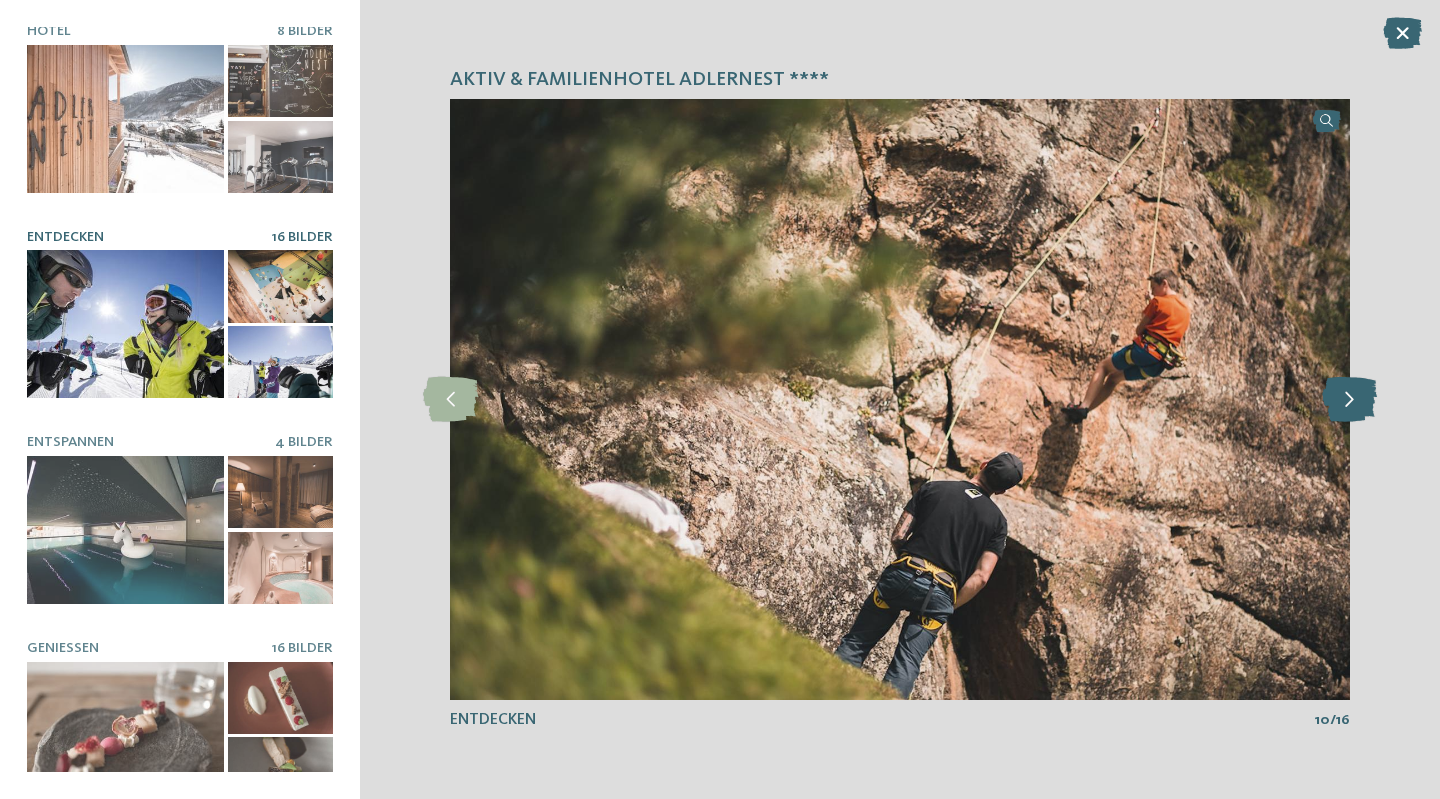click at bounding box center [1349, 399] 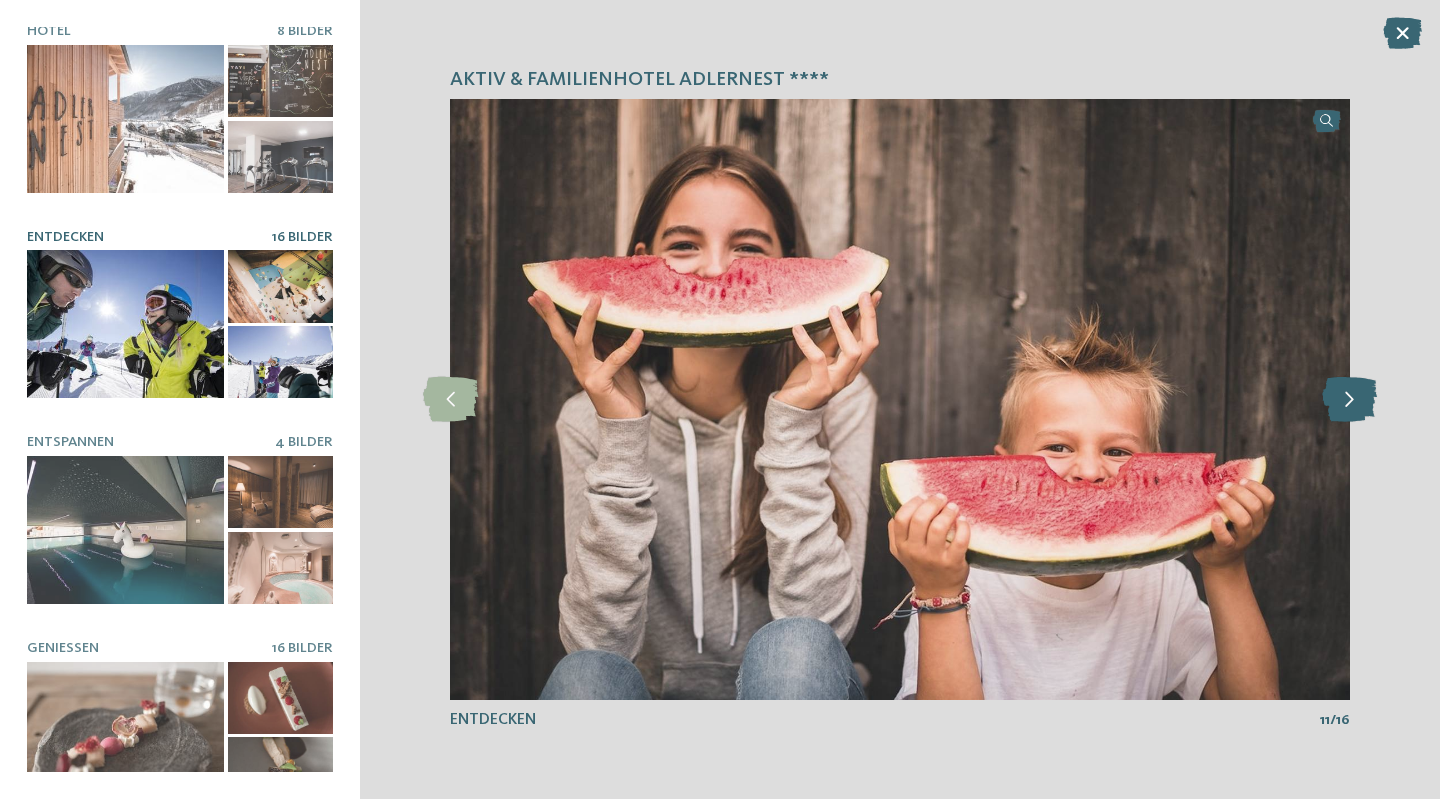 click at bounding box center [1349, 399] 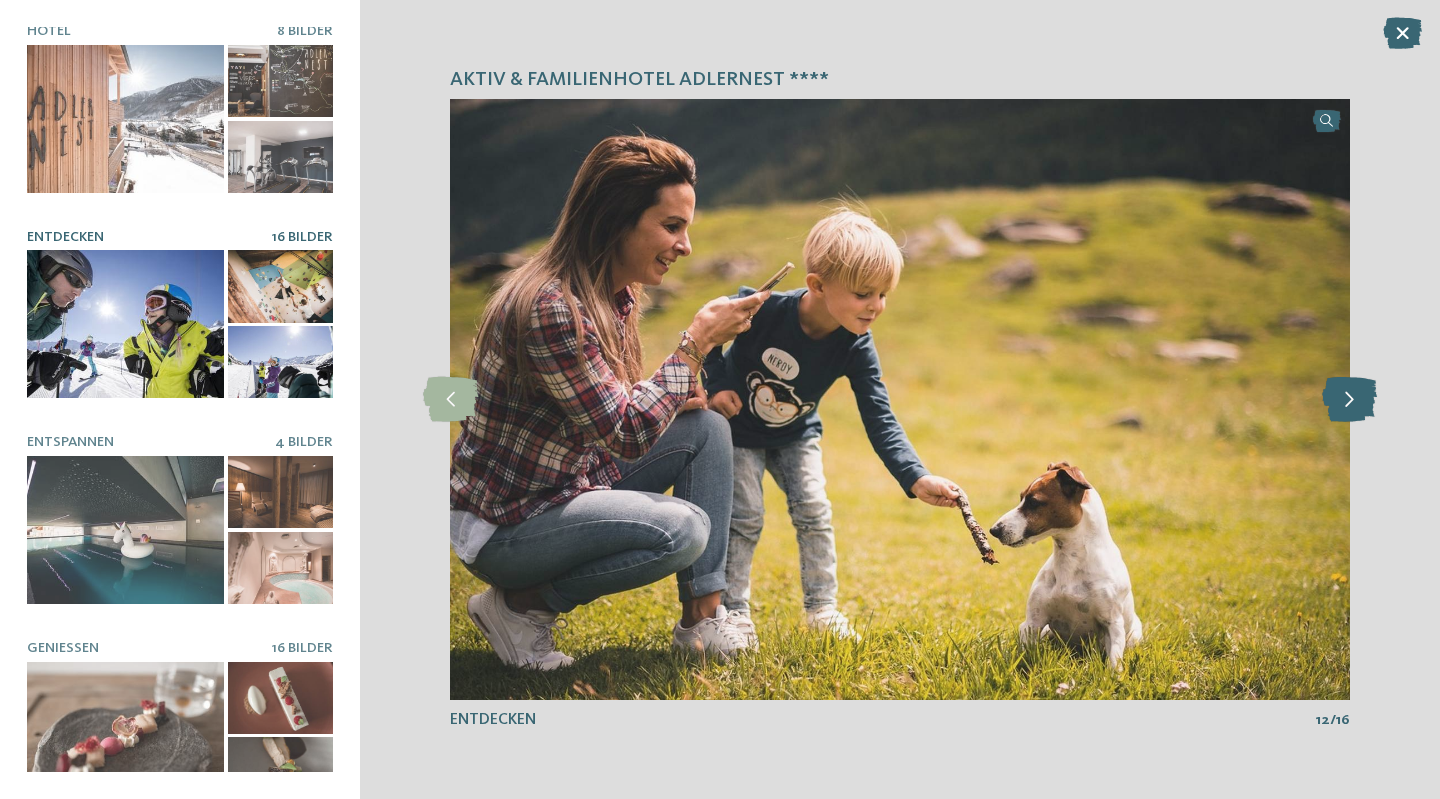click at bounding box center (1349, 399) 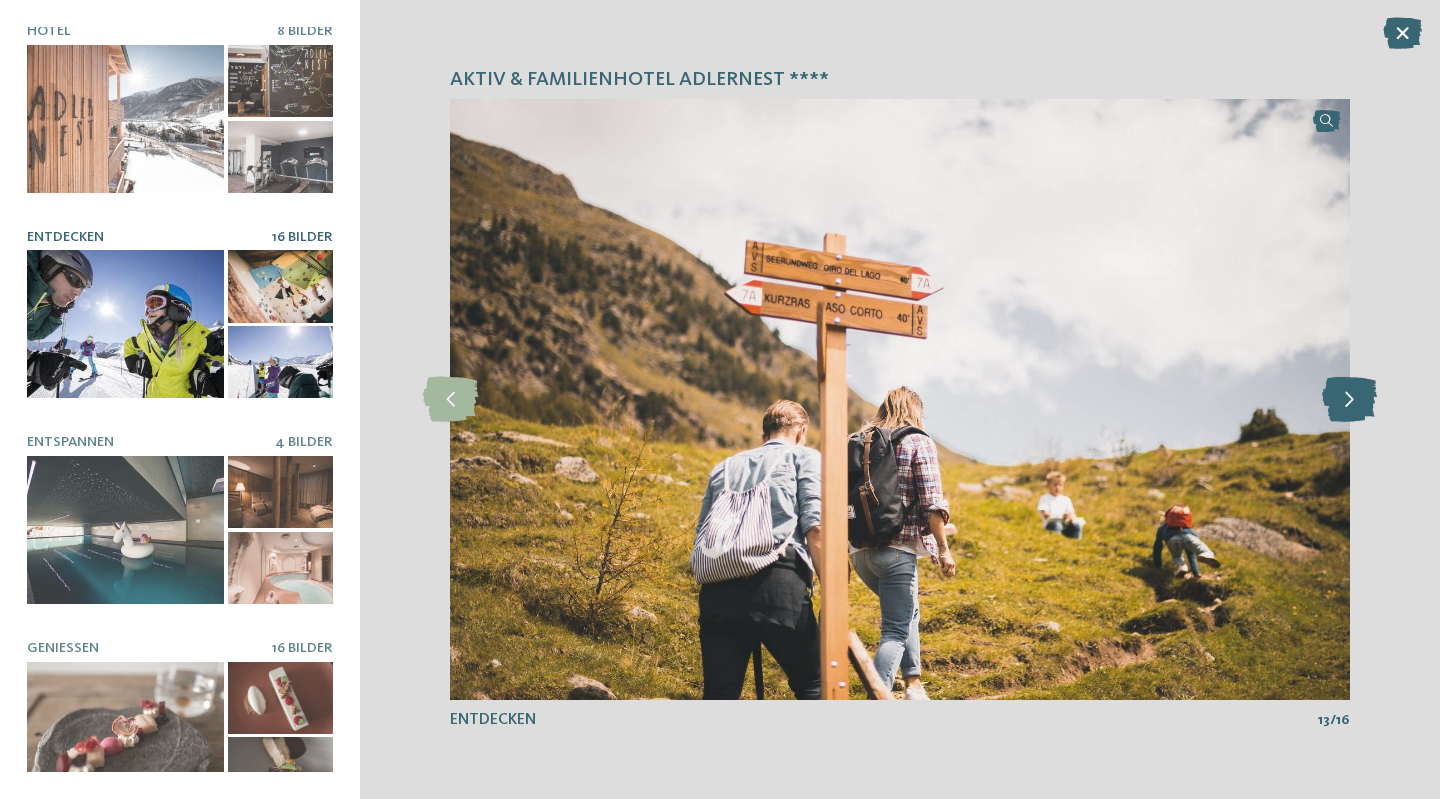 click at bounding box center [1349, 399] 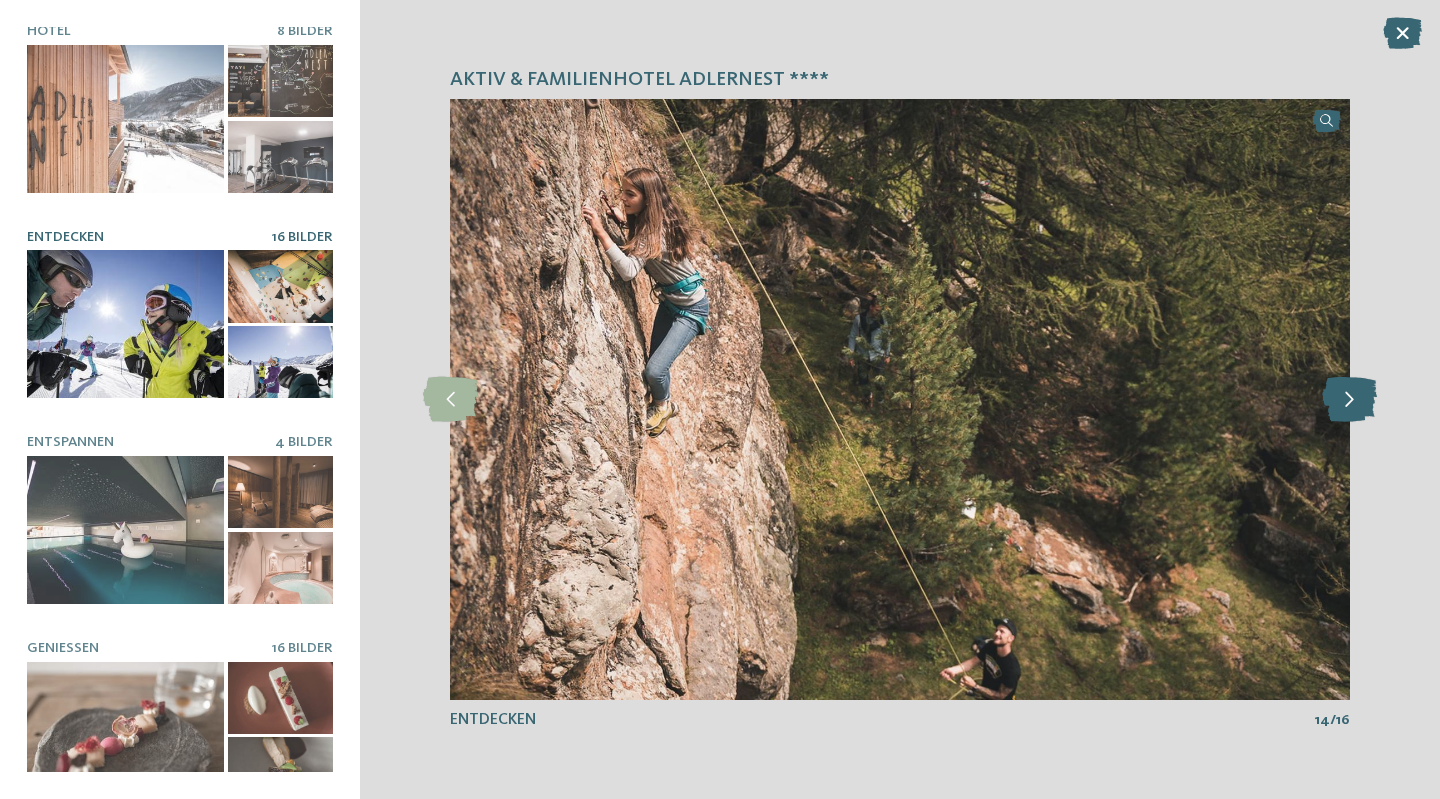 click at bounding box center (1349, 399) 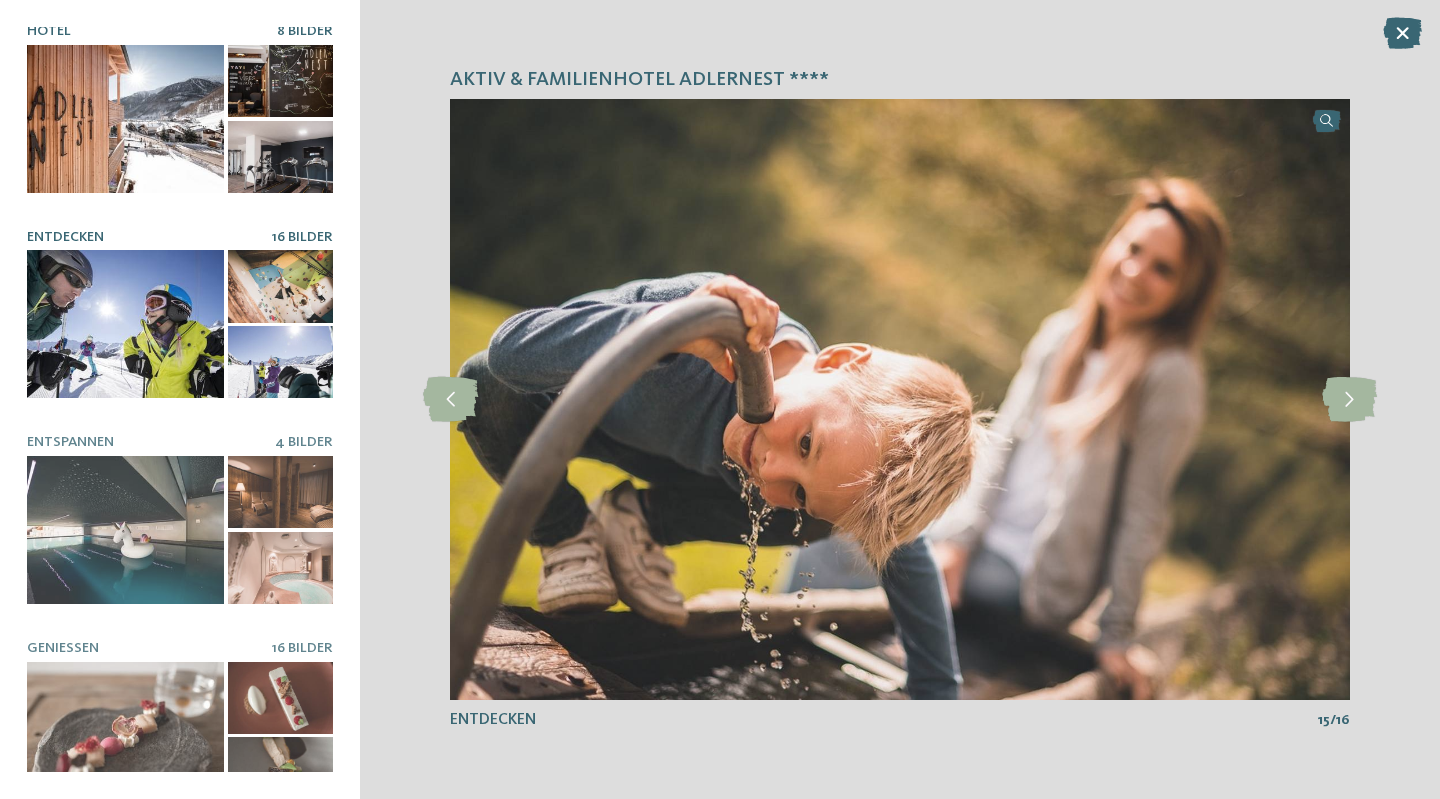 click at bounding box center [125, 119] 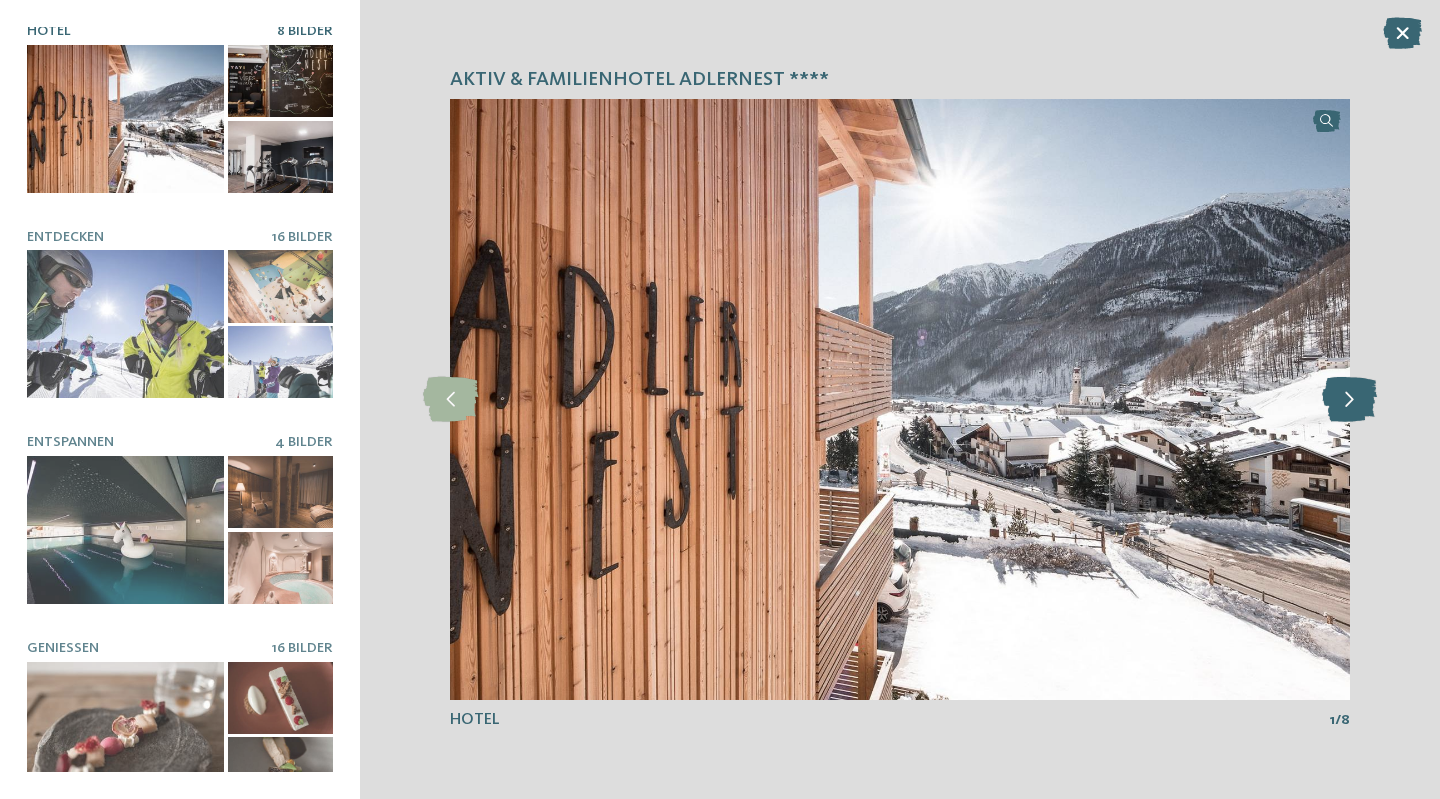 click at bounding box center [1349, 399] 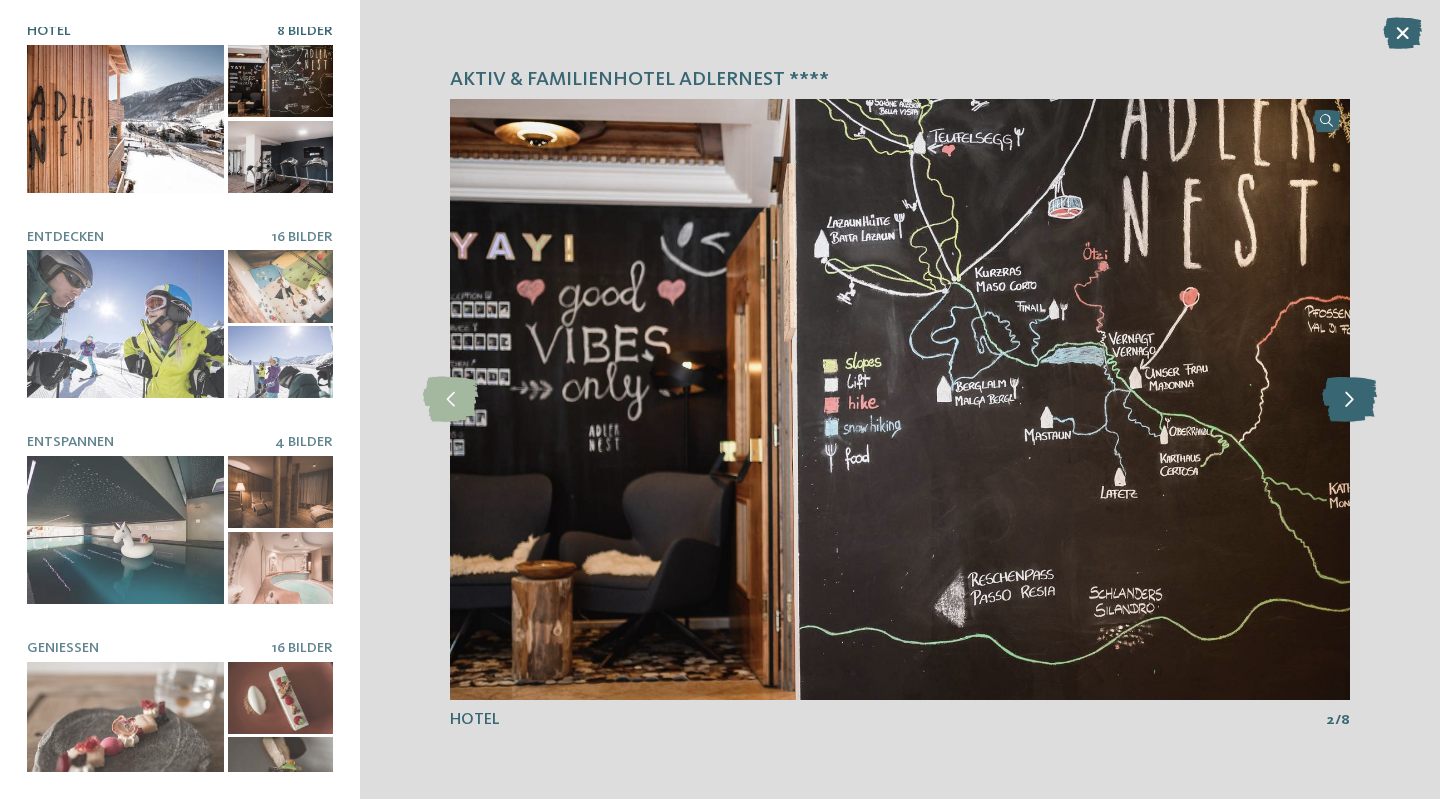 click at bounding box center (1349, 399) 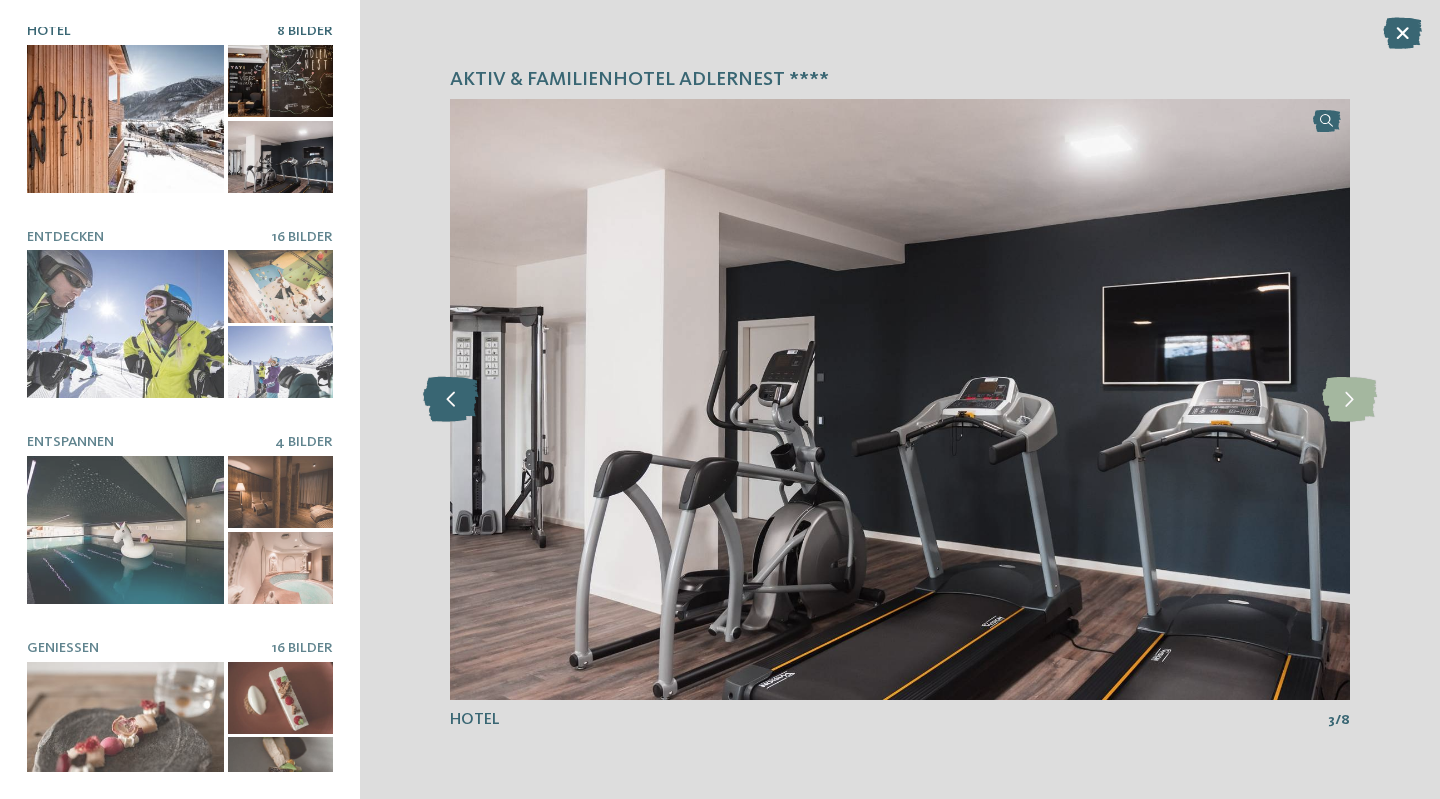 click at bounding box center [450, 399] 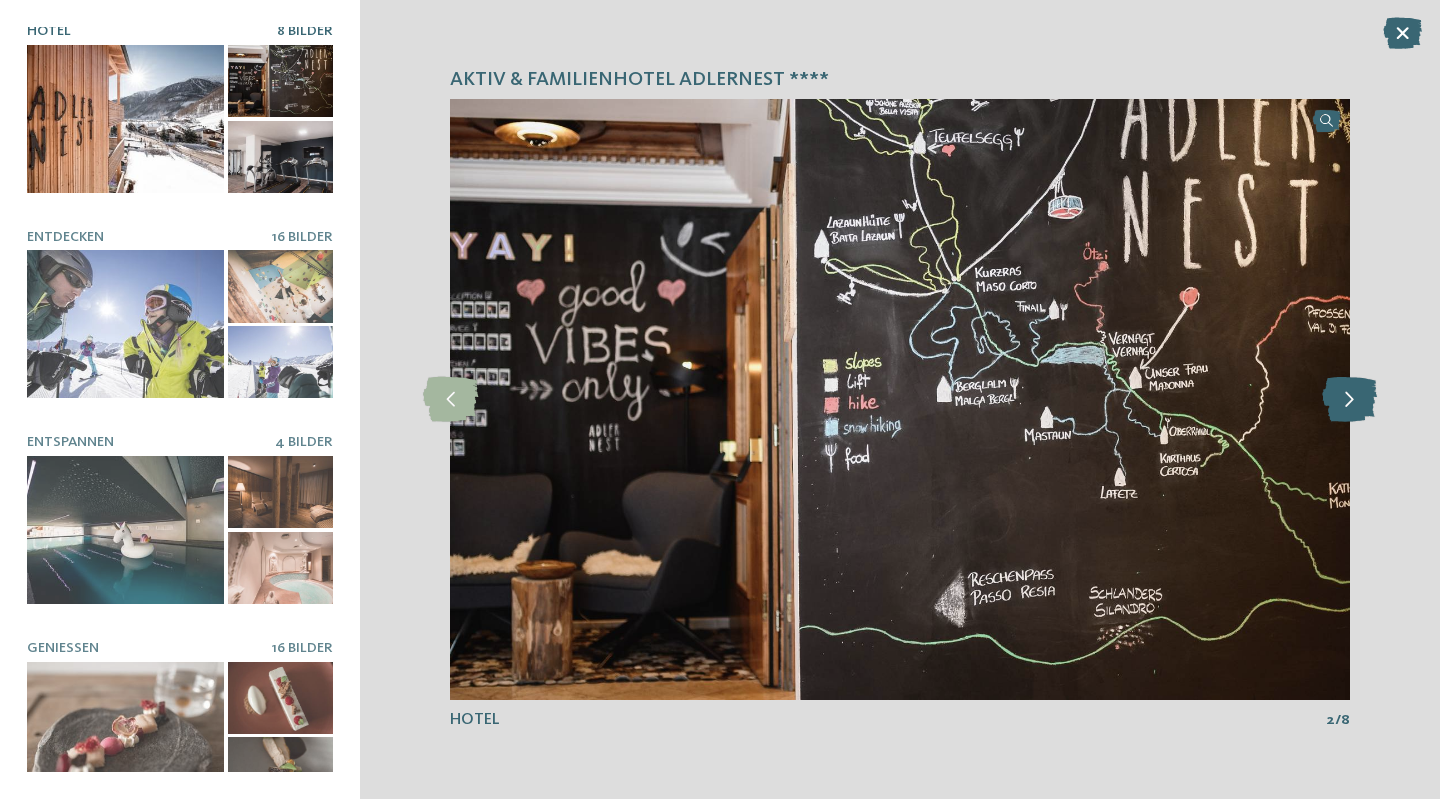 click at bounding box center (1349, 399) 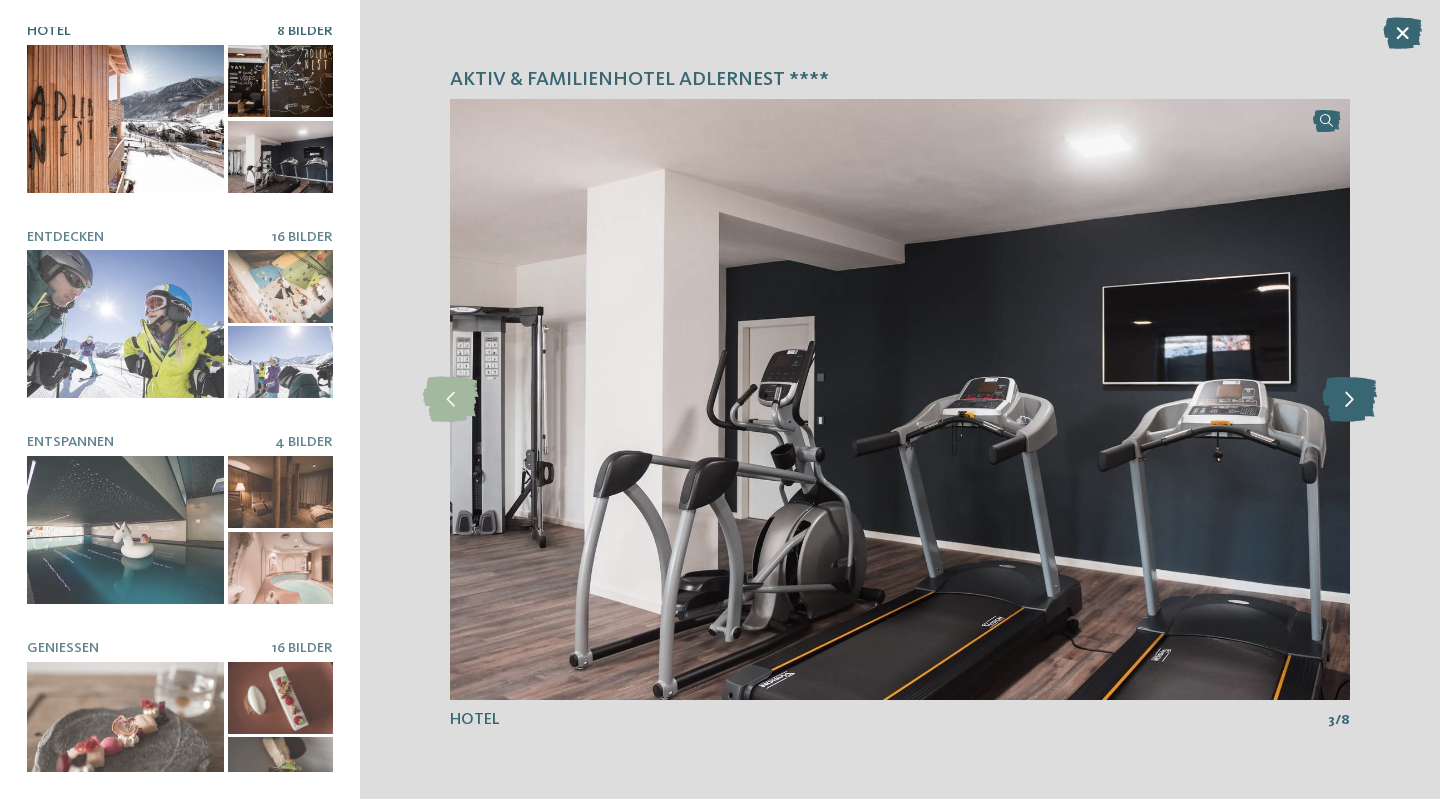 click at bounding box center [1349, 399] 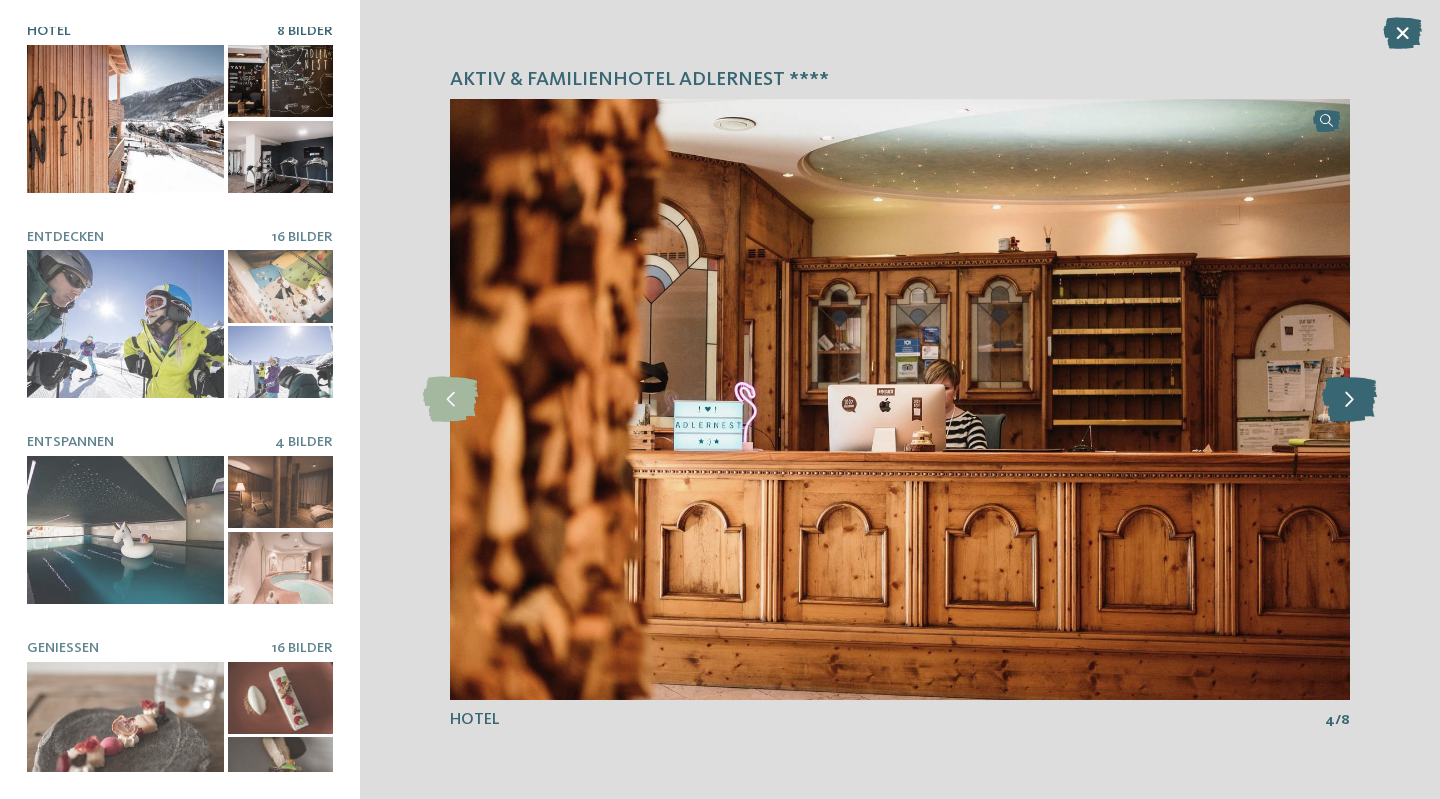 click at bounding box center [1349, 399] 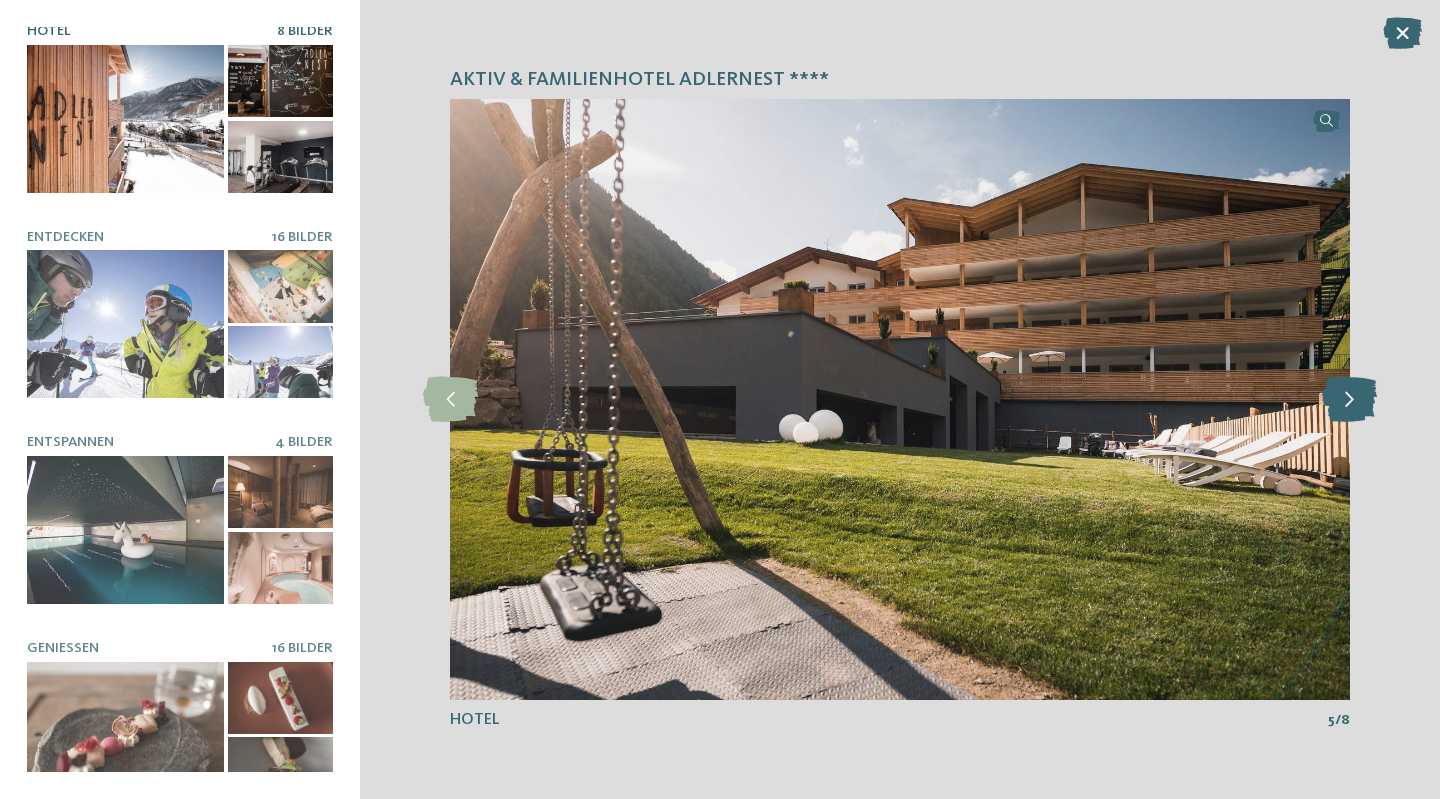 click at bounding box center (1349, 399) 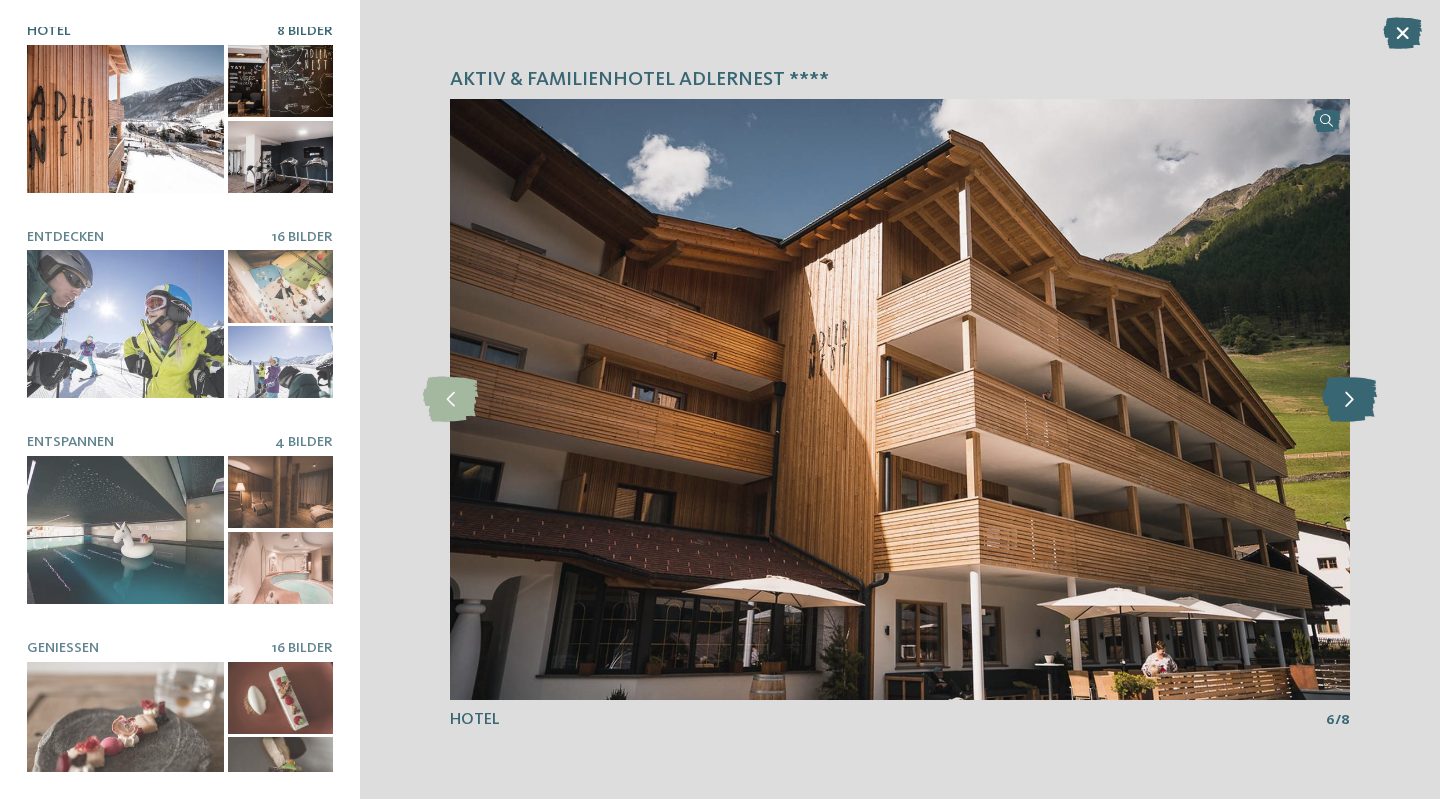 click at bounding box center (1349, 399) 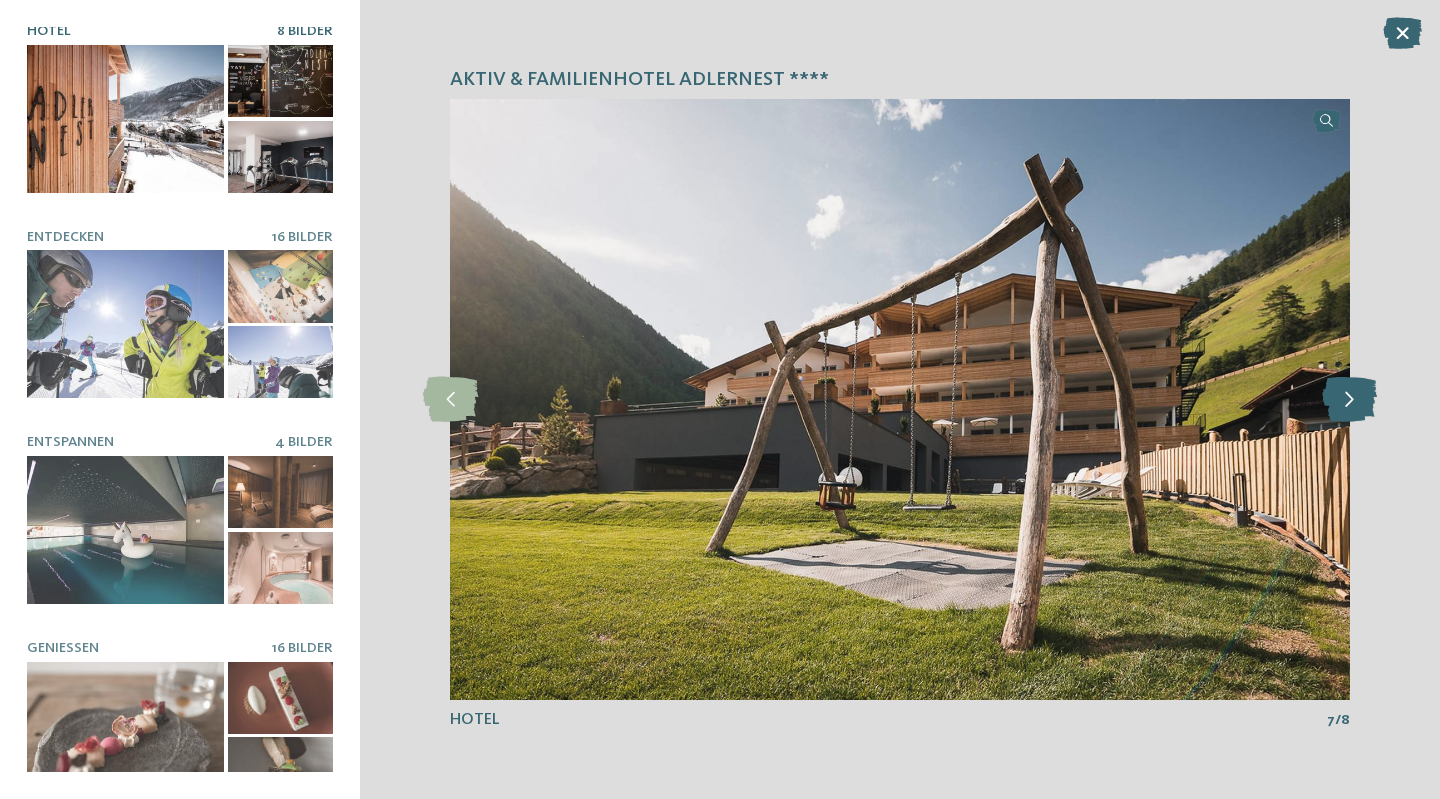 click at bounding box center (1349, 399) 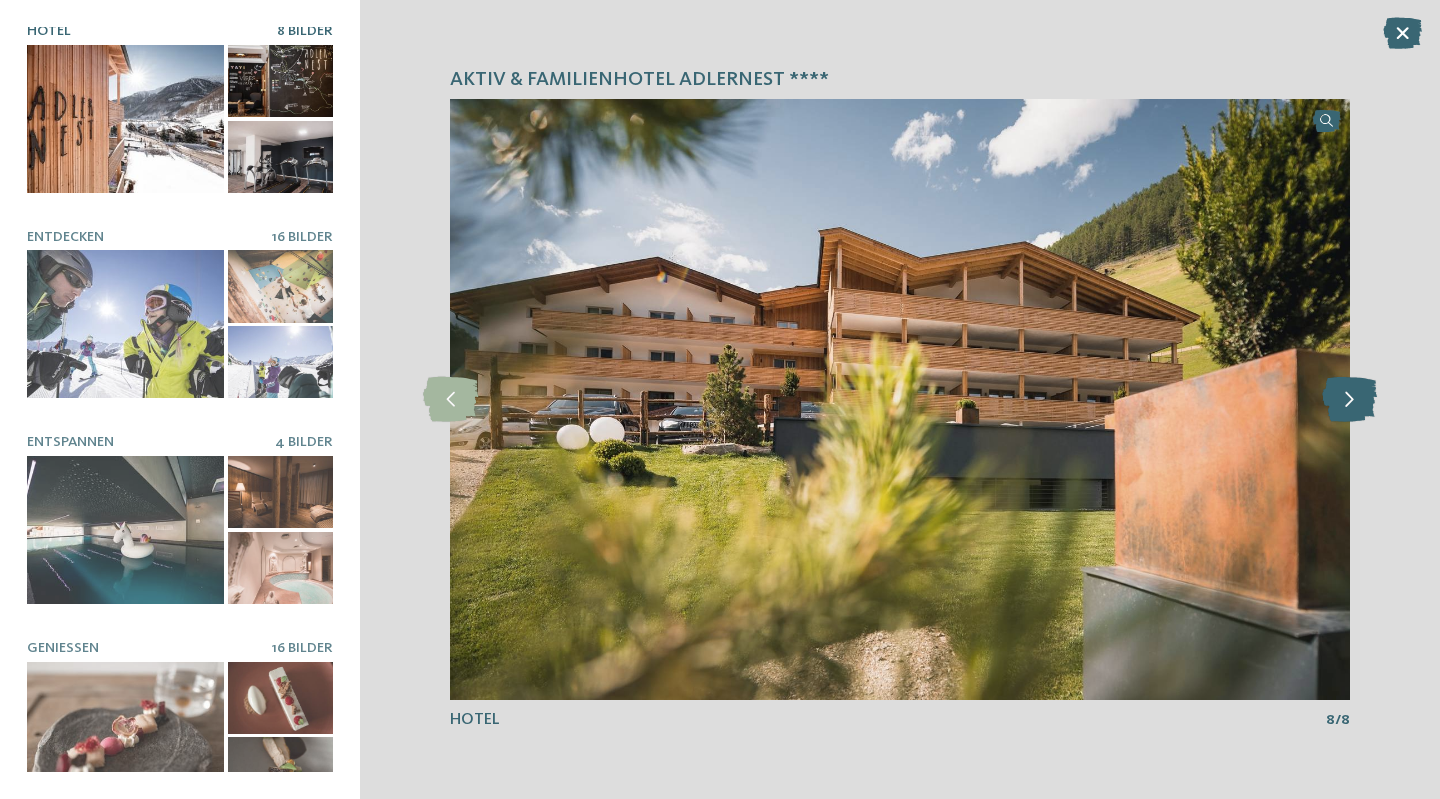 click at bounding box center [1349, 399] 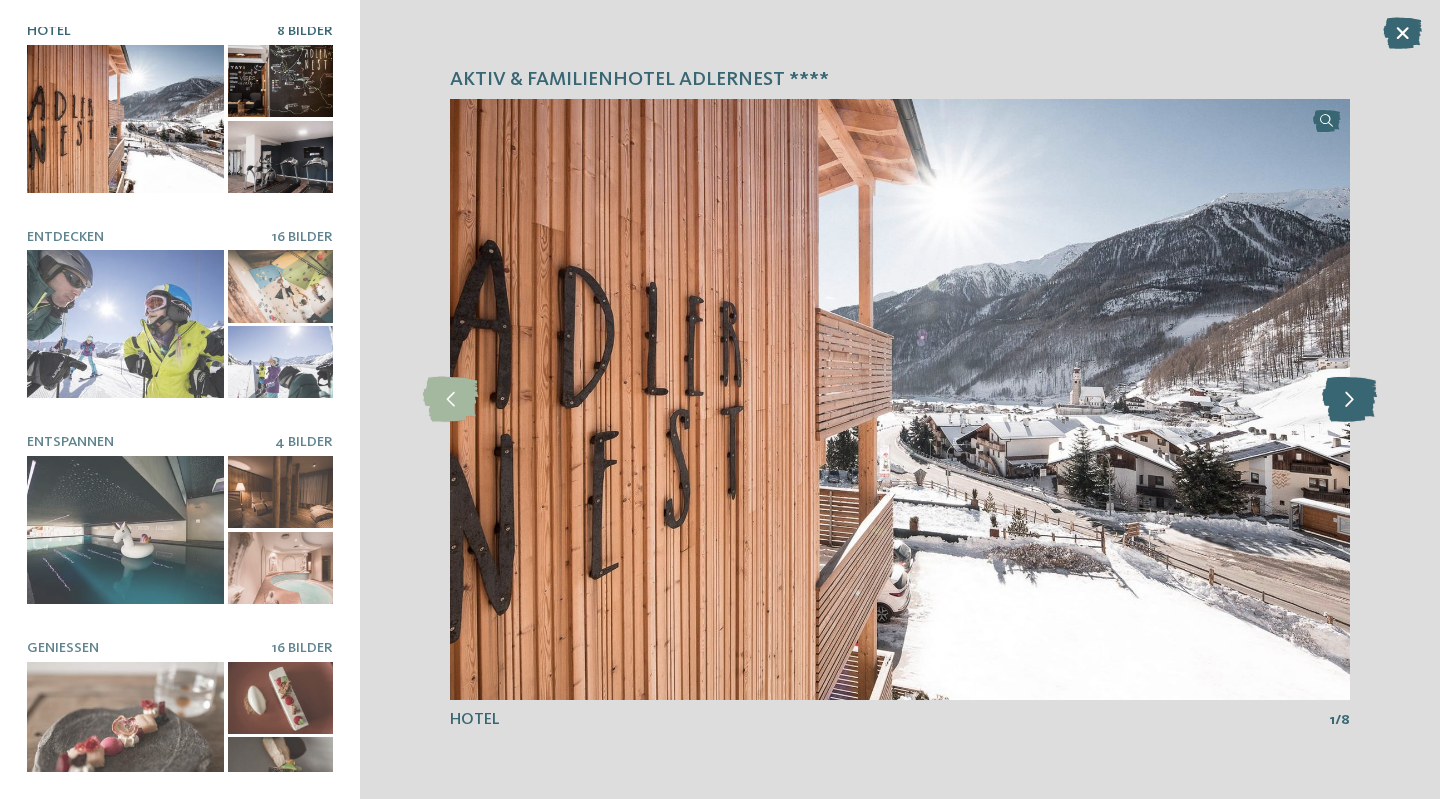 click at bounding box center [1349, 399] 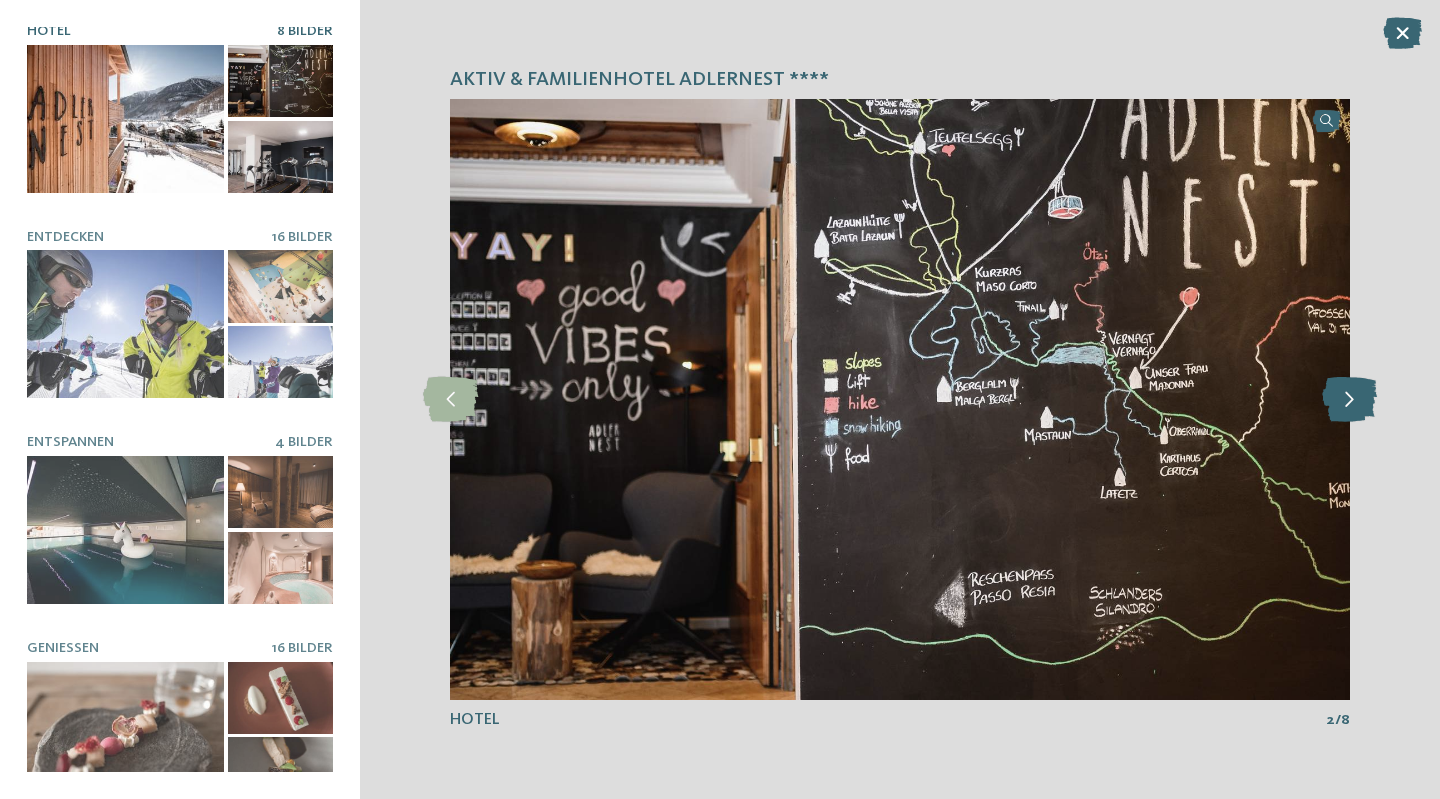 click at bounding box center [1349, 399] 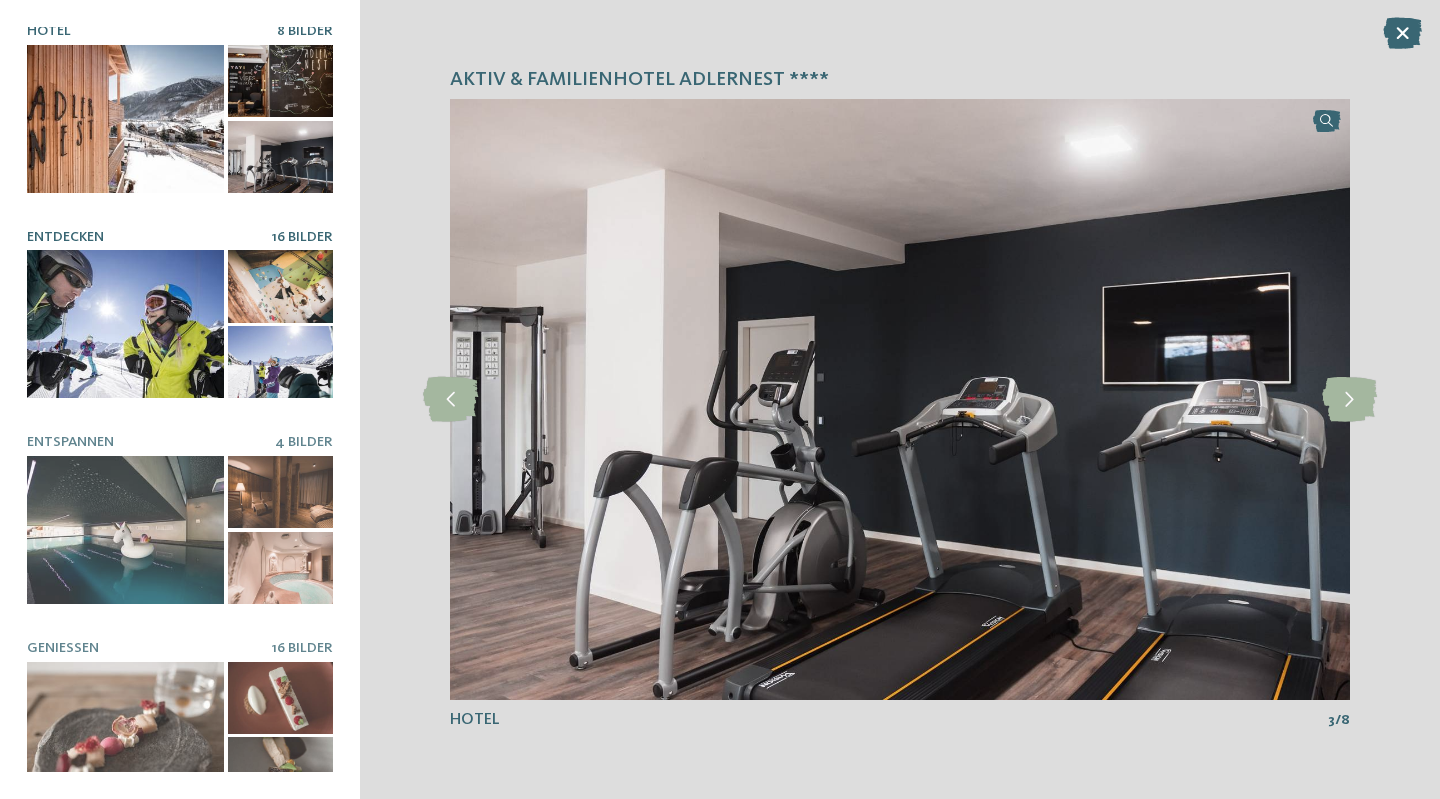 click at bounding box center [125, 324] 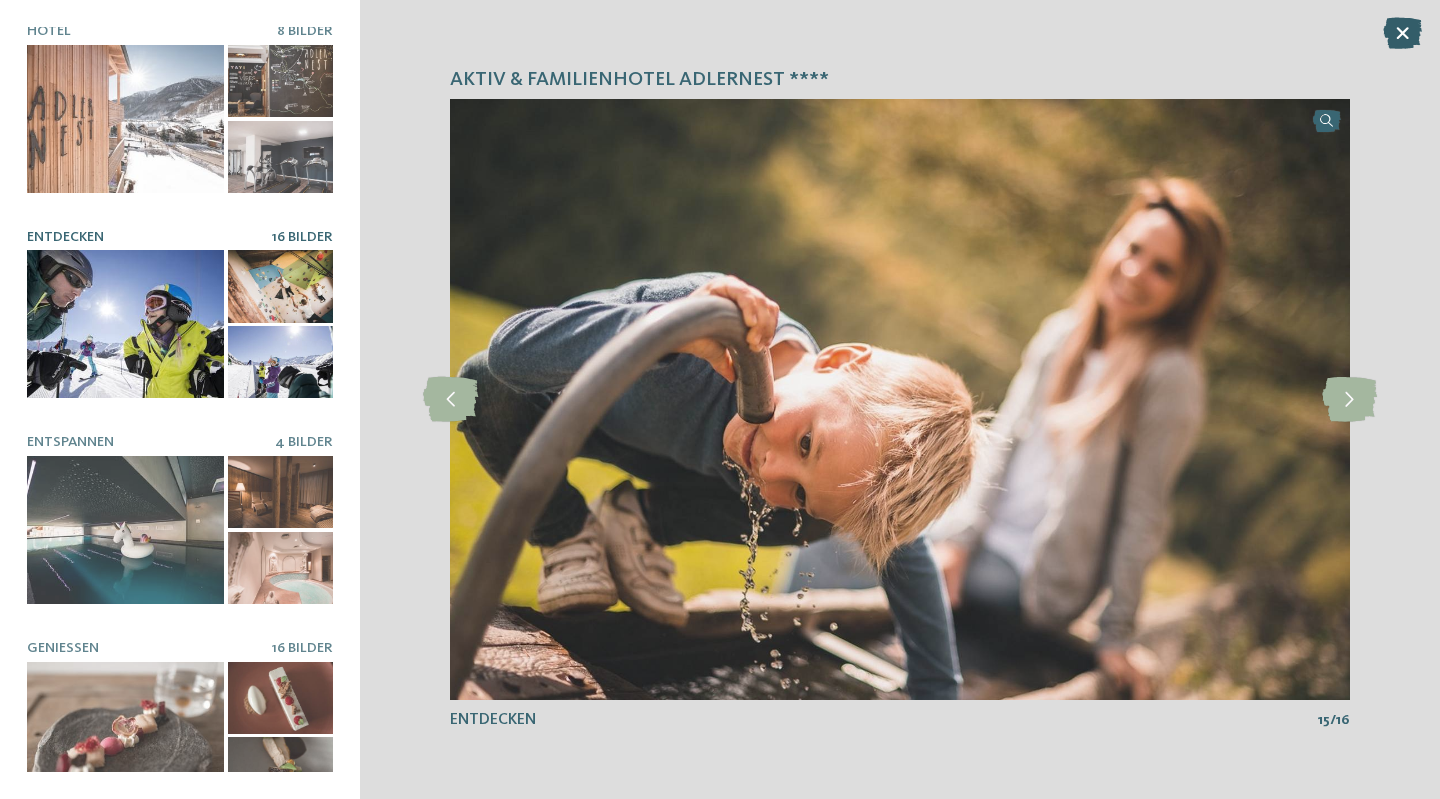 click at bounding box center (1402, 33) 